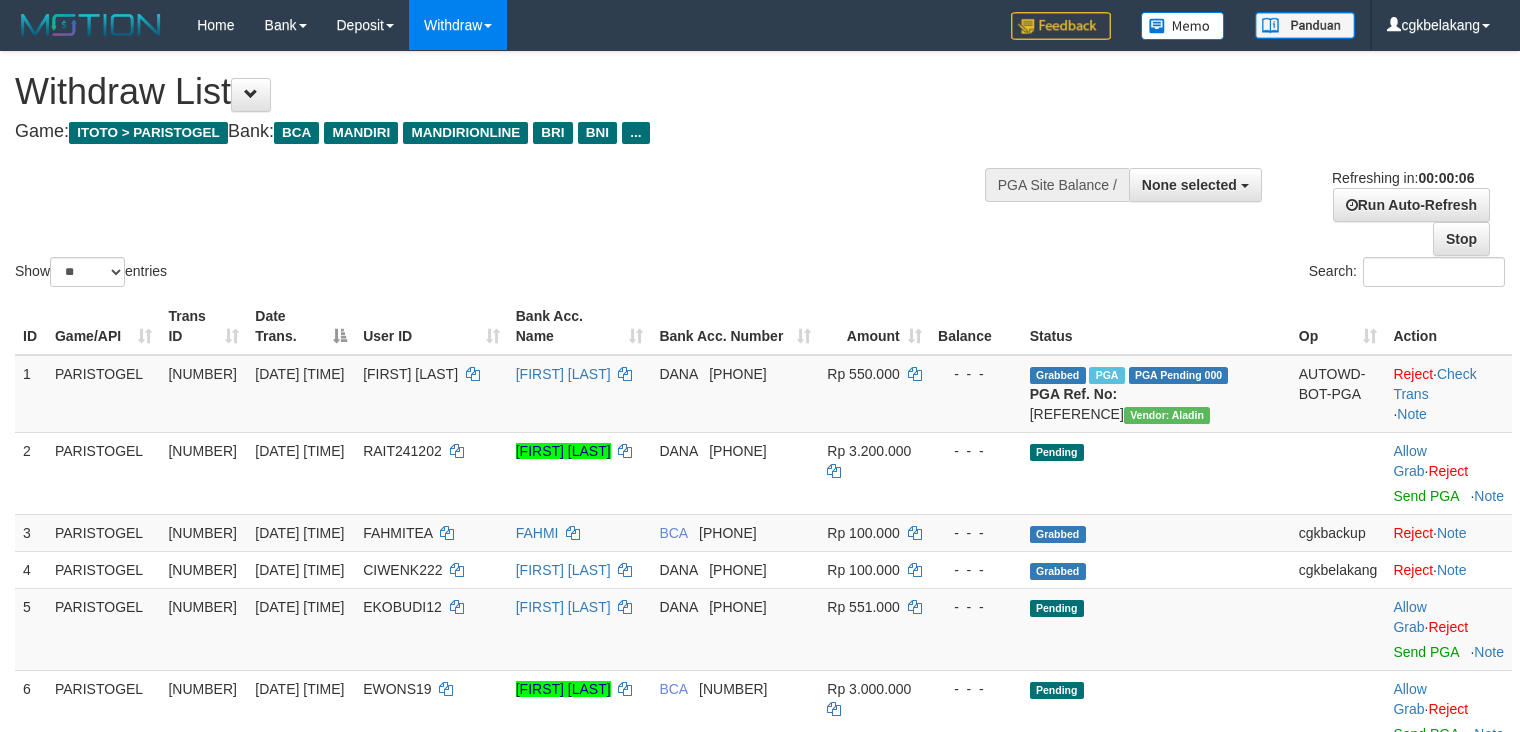 select 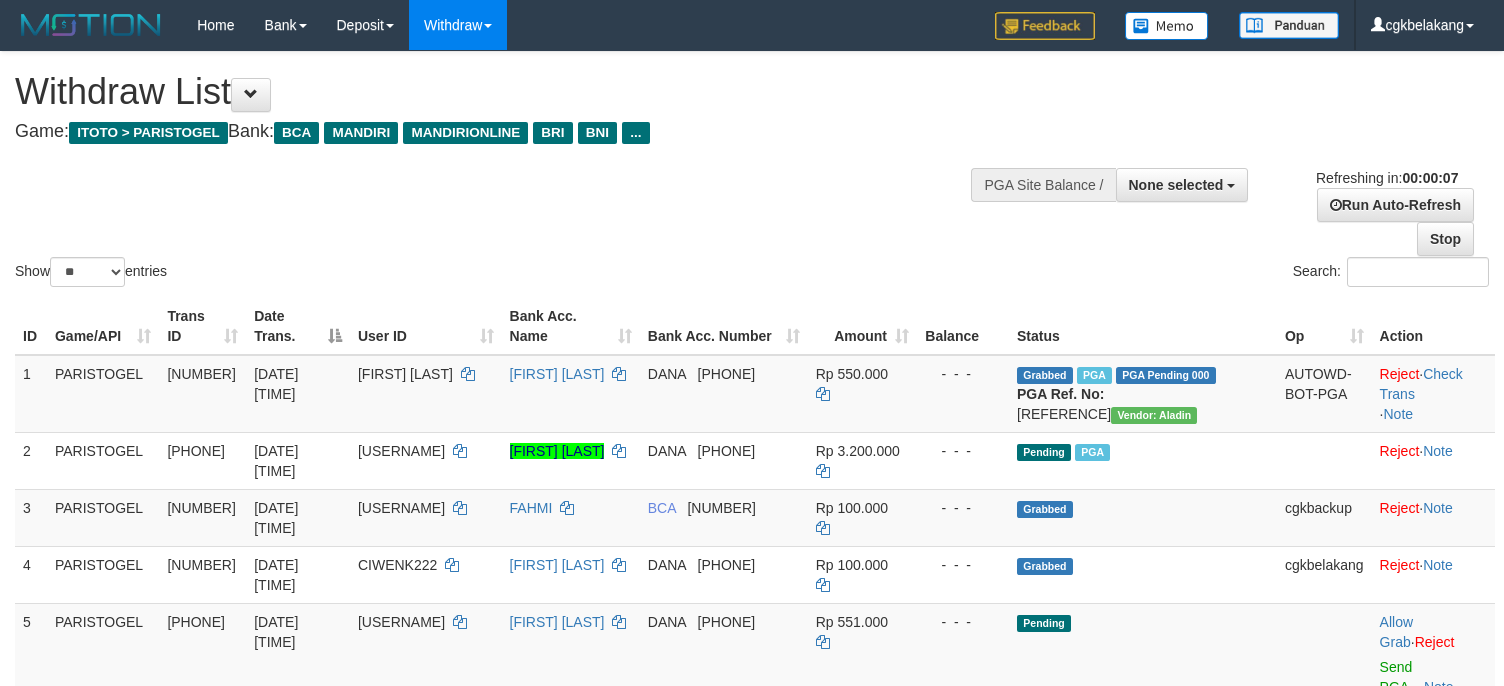 select 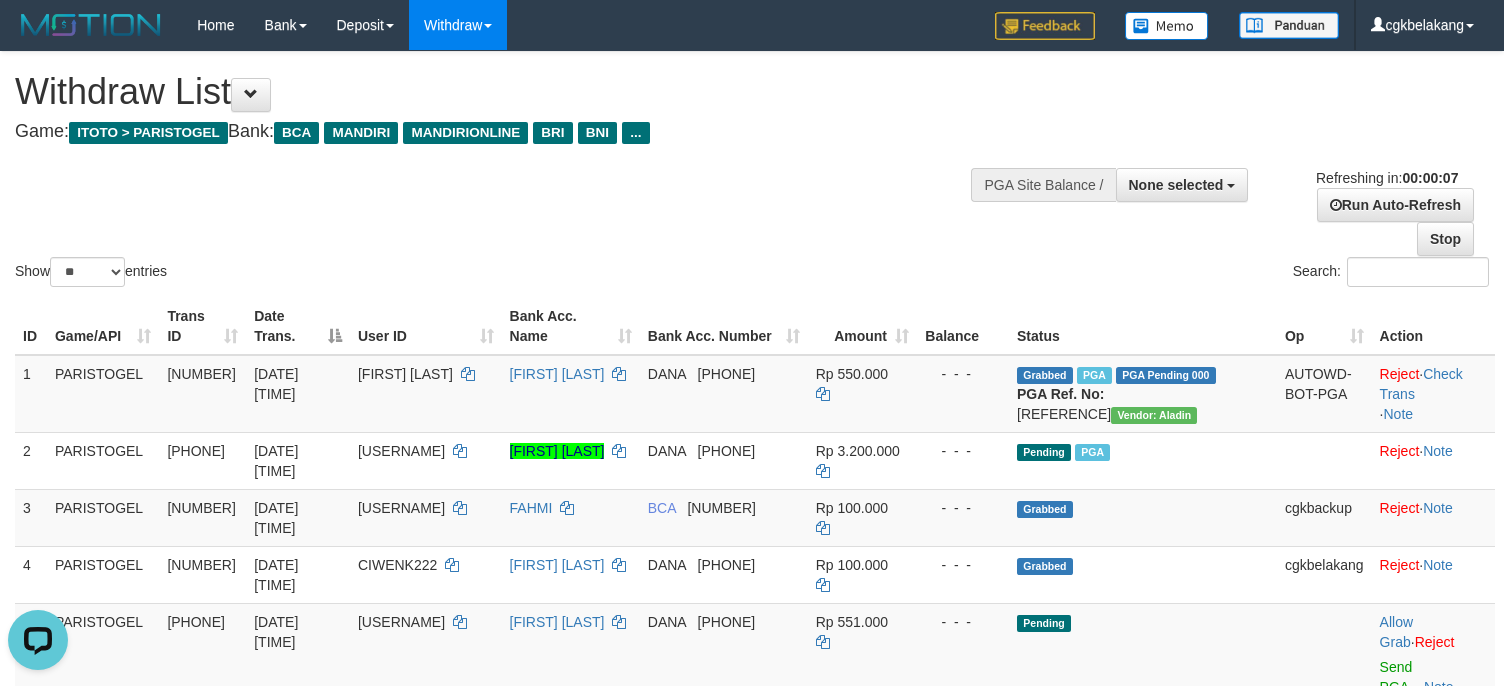 scroll, scrollTop: 0, scrollLeft: 0, axis: both 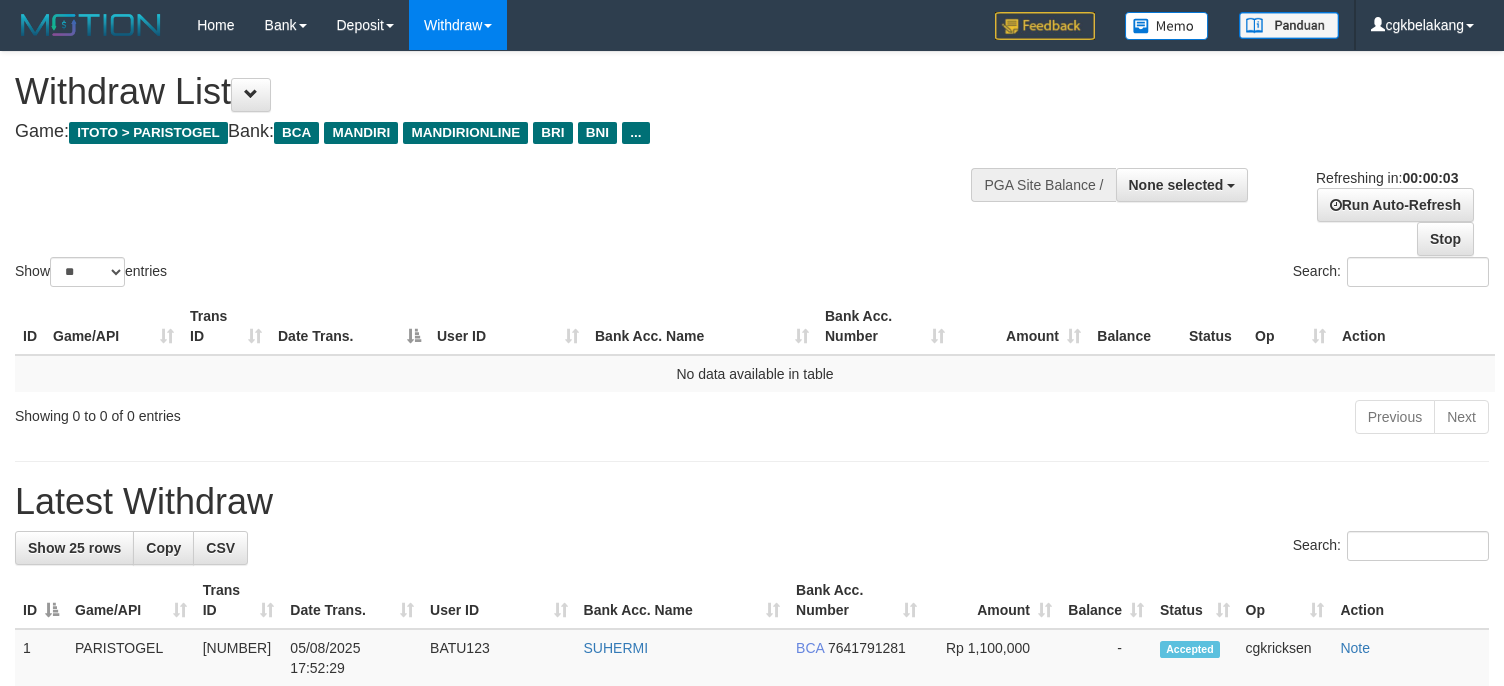 select 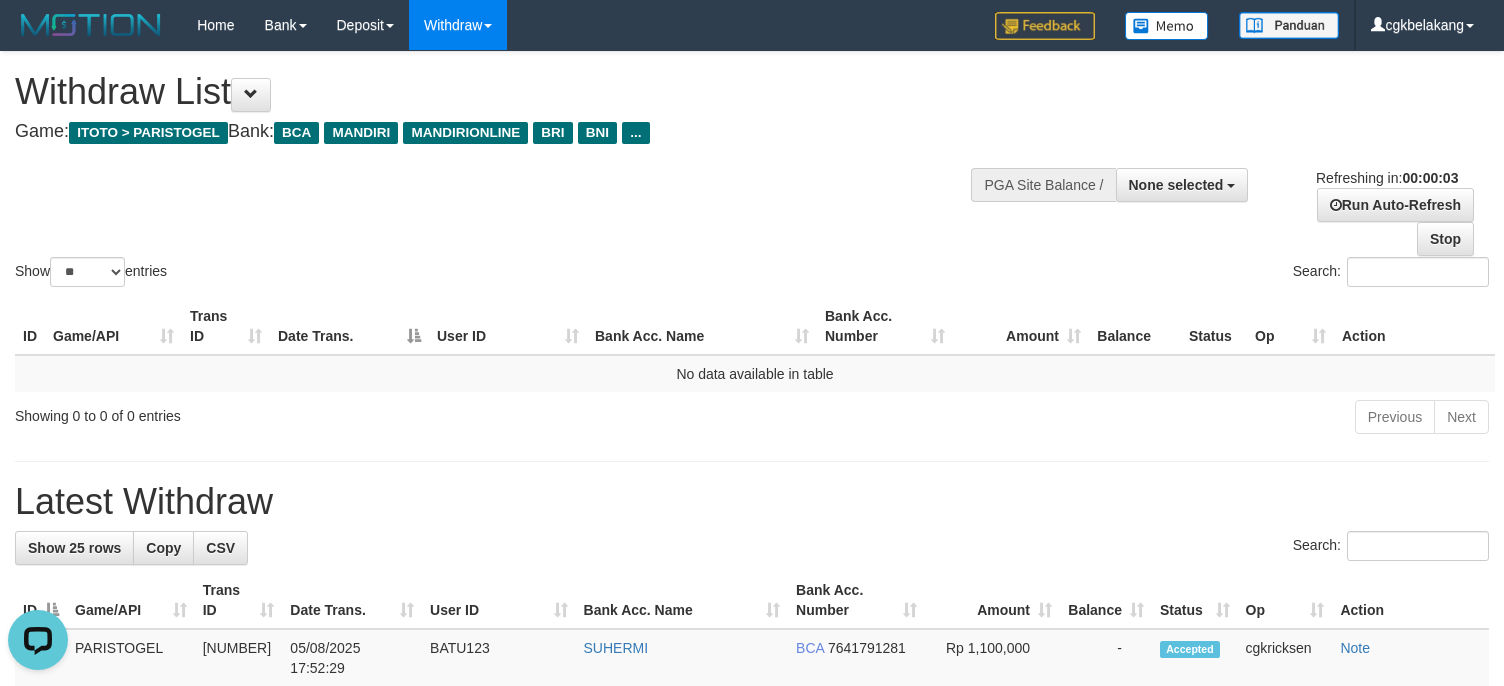 scroll, scrollTop: 0, scrollLeft: 0, axis: both 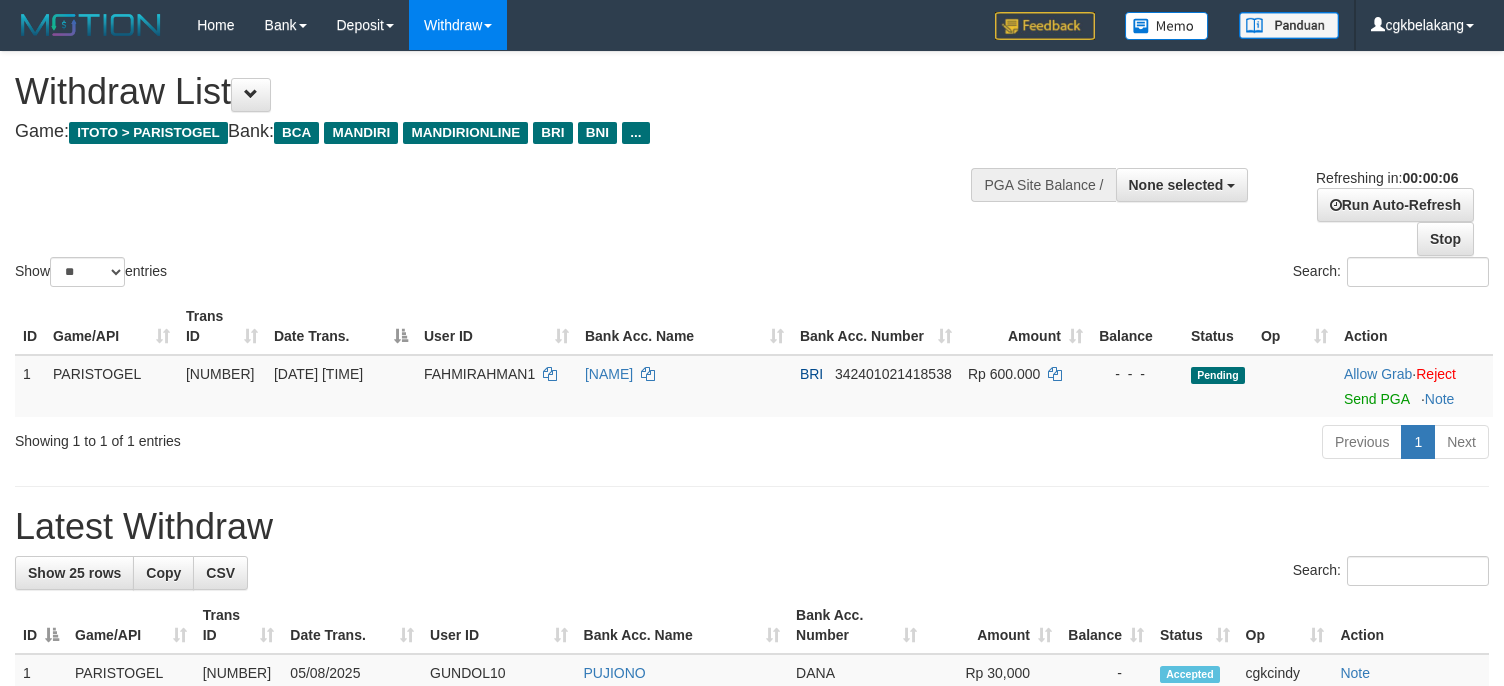select 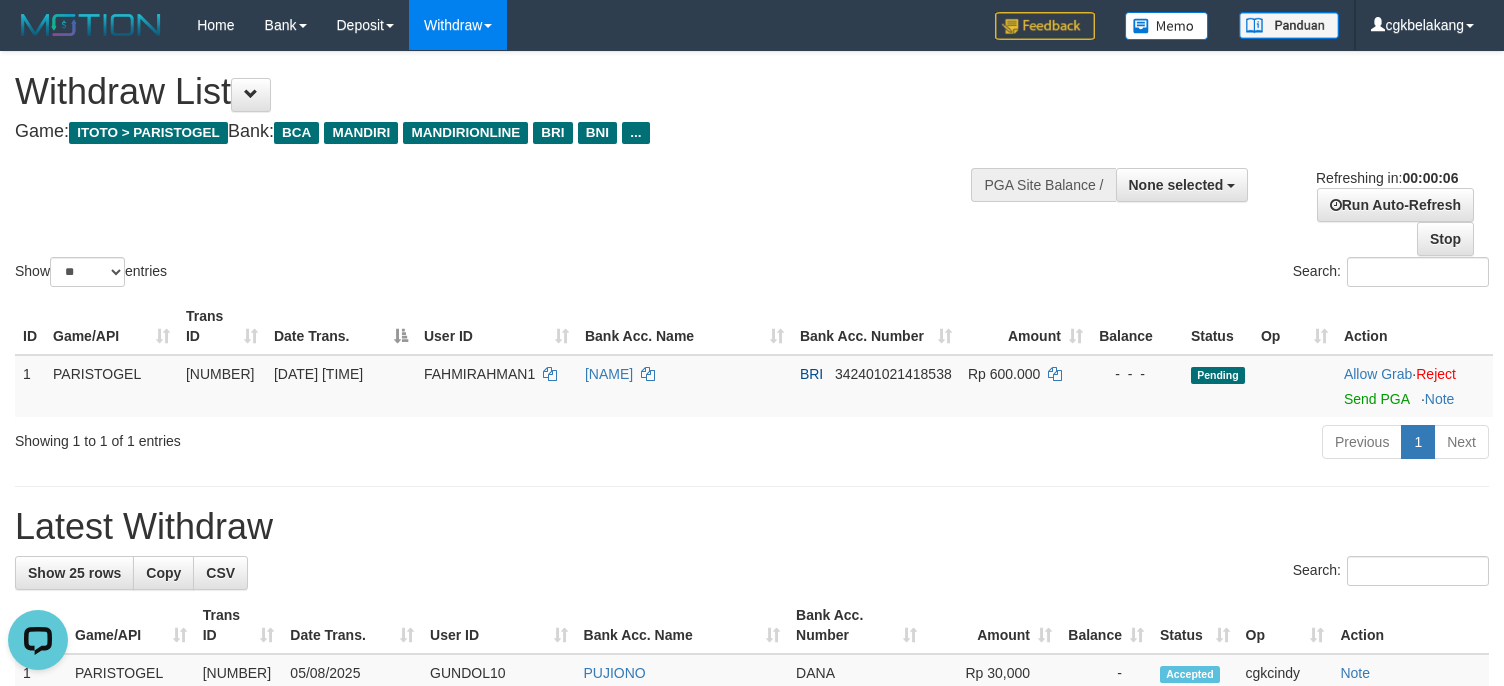 scroll, scrollTop: 0, scrollLeft: 0, axis: both 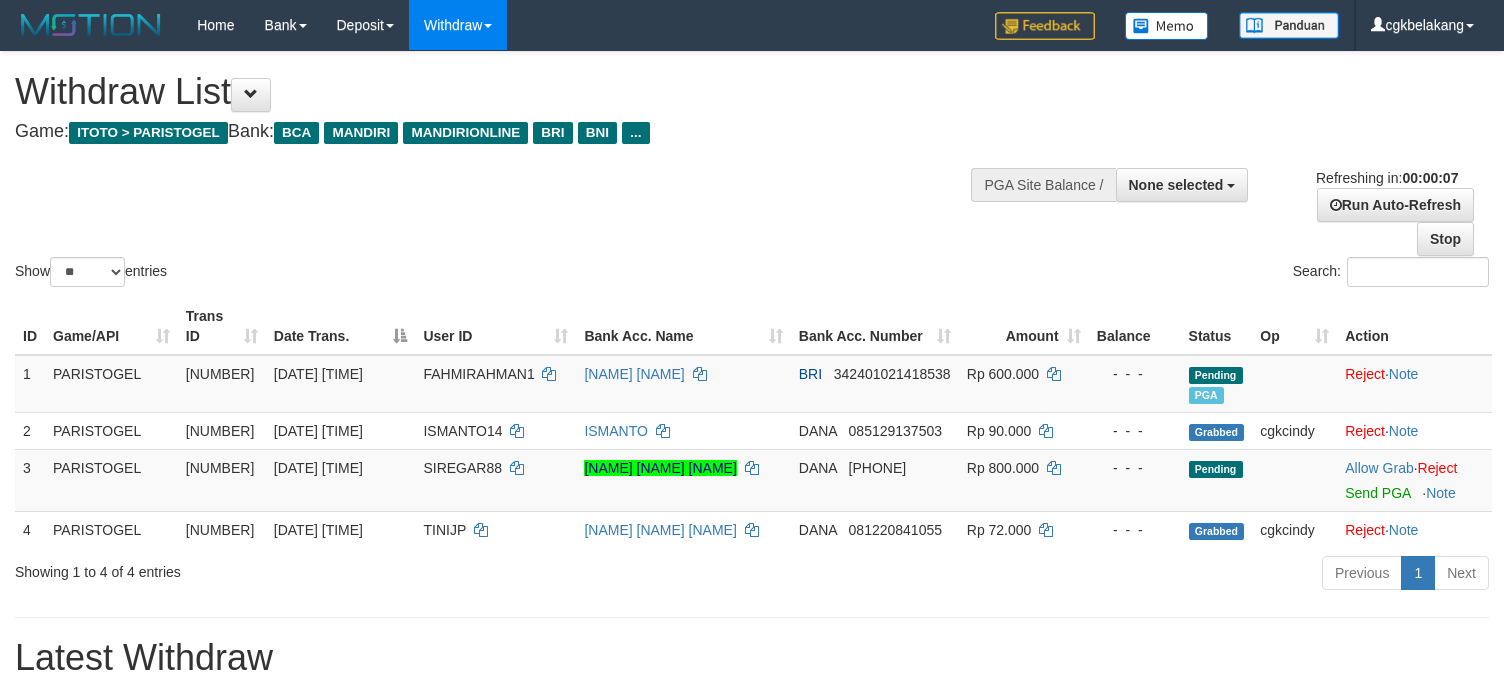 select 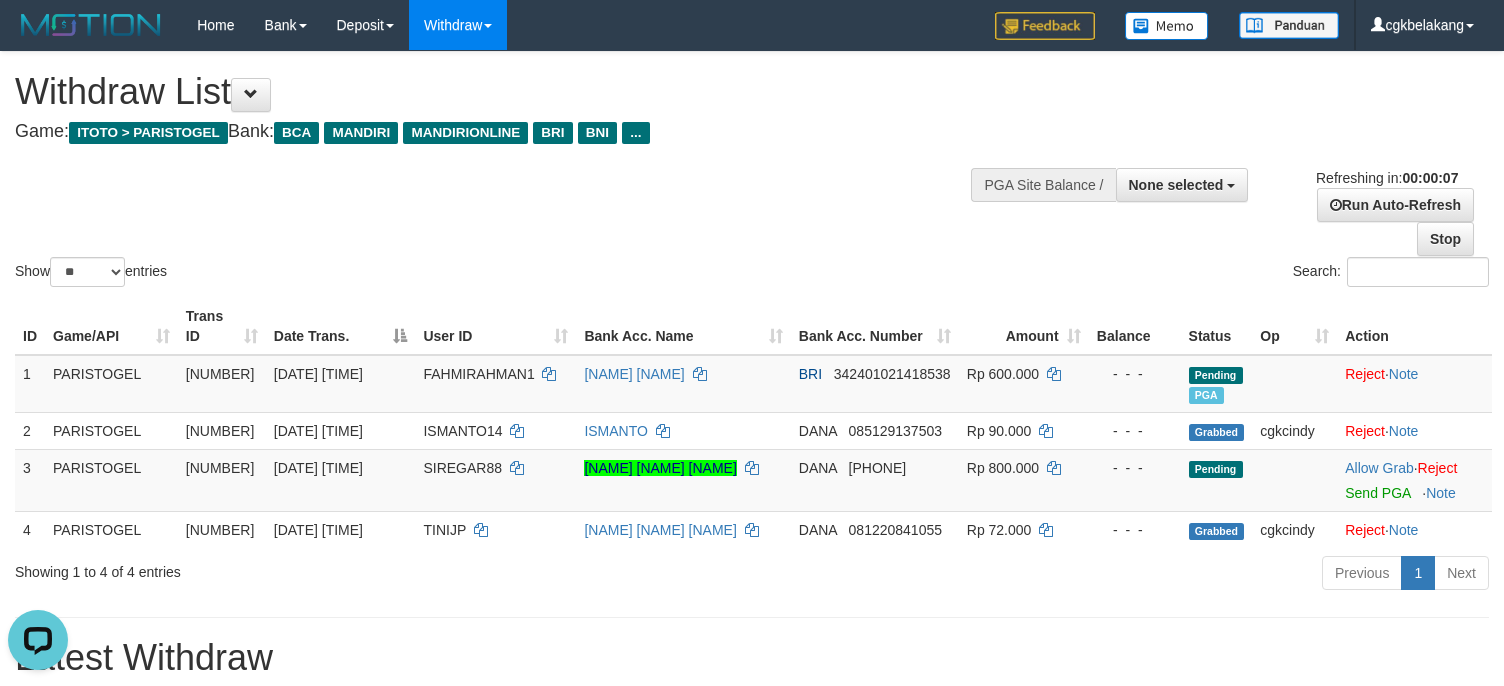 scroll, scrollTop: 0, scrollLeft: 0, axis: both 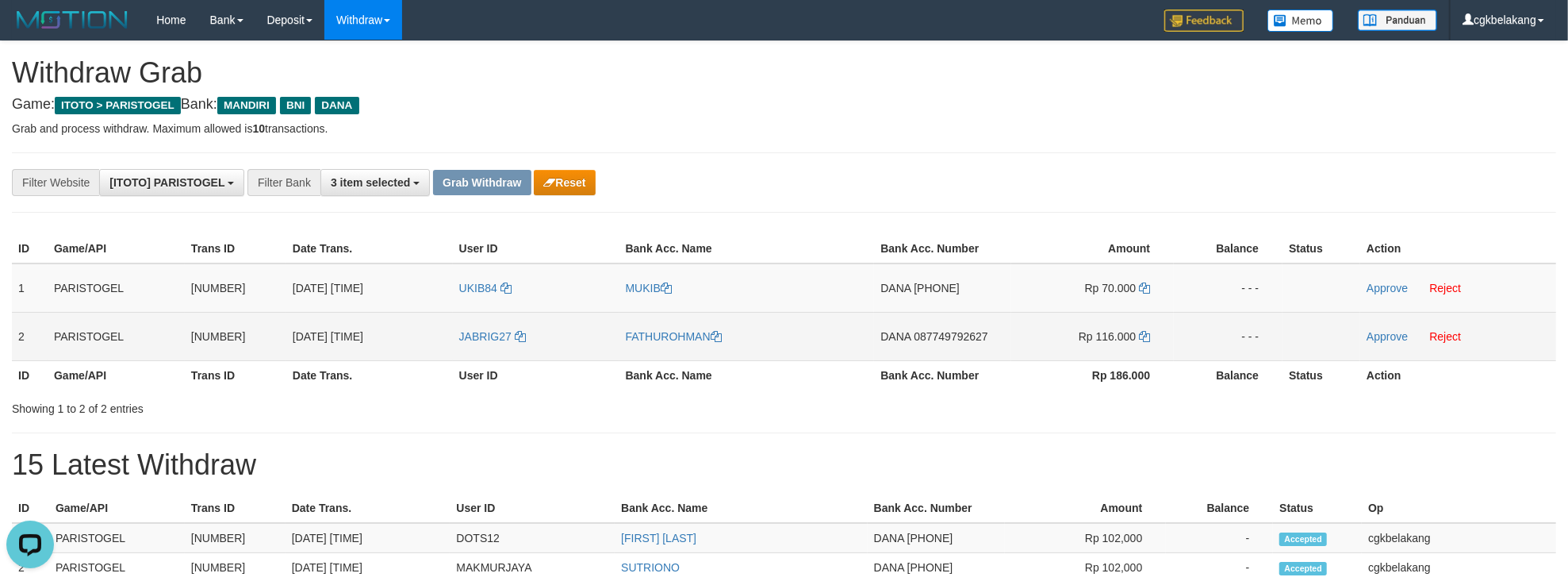 click on "JABRIG27" at bounding box center [536, 336] 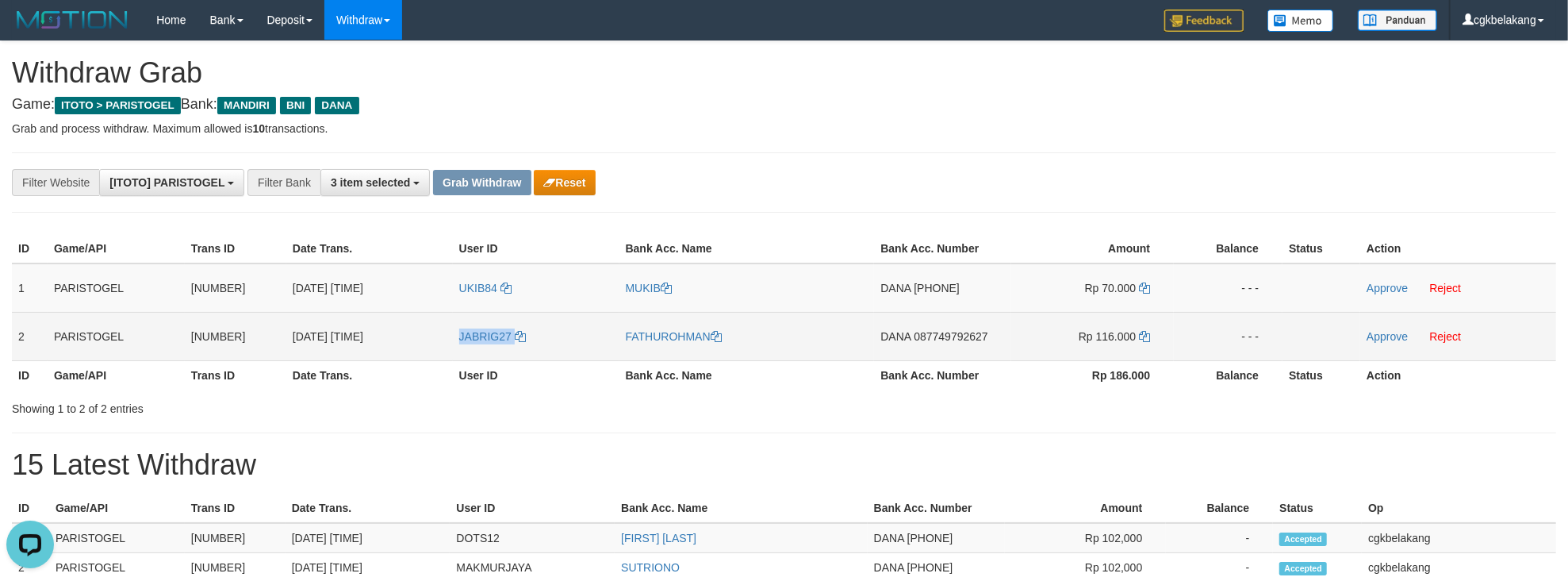 click on "JABRIG27" at bounding box center (536, 336) 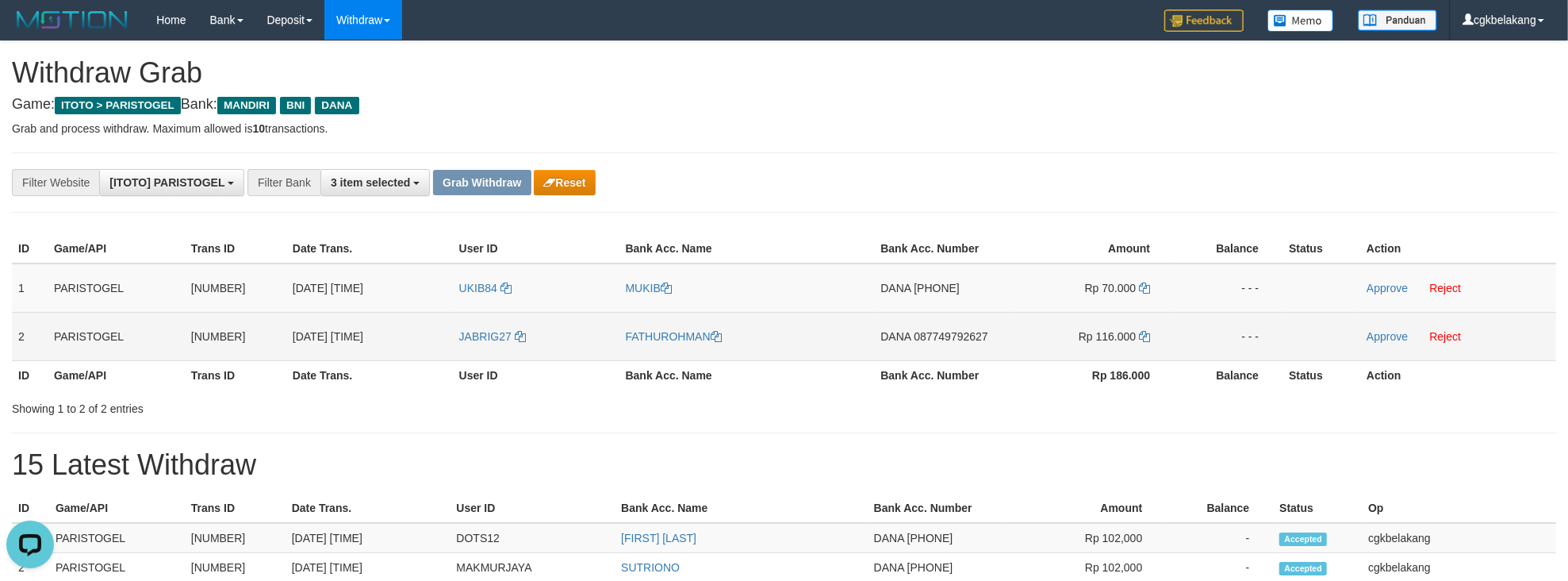 click on "FATHUROHMAN" at bounding box center (747, 336) 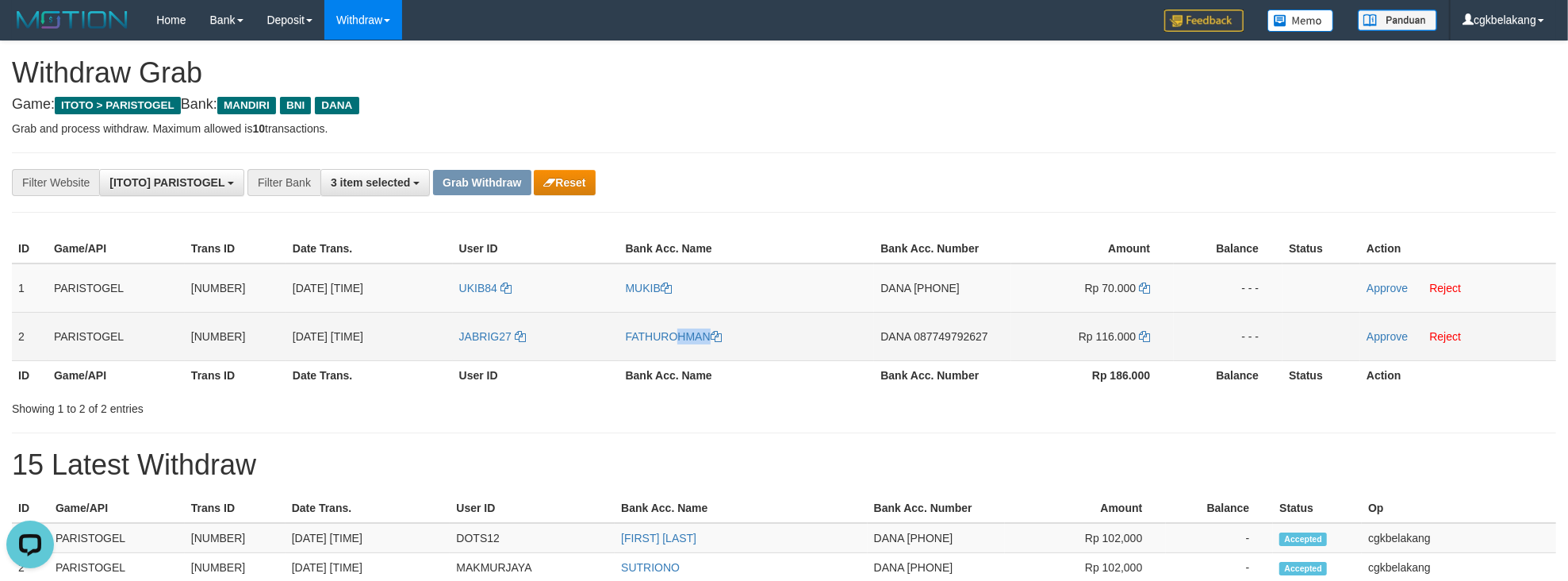 click on "FATHUROHMAN" at bounding box center (747, 336) 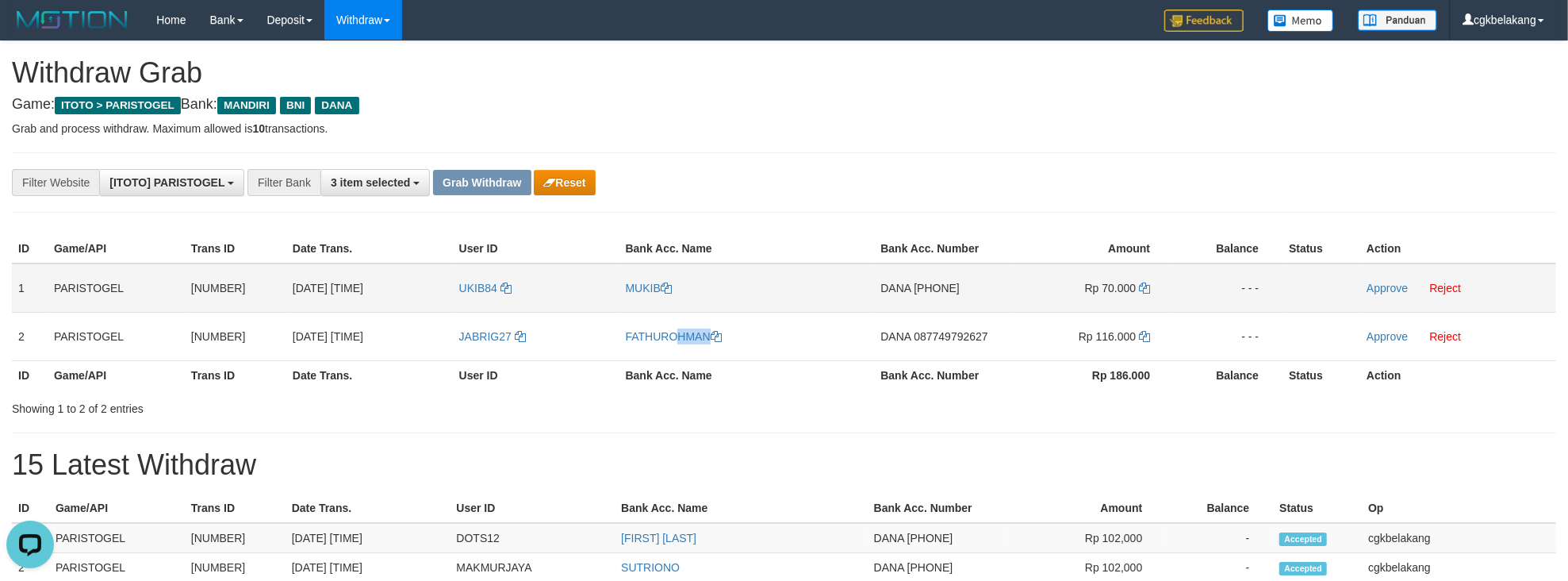 click on "DANA
089514011675" at bounding box center [942, 288] 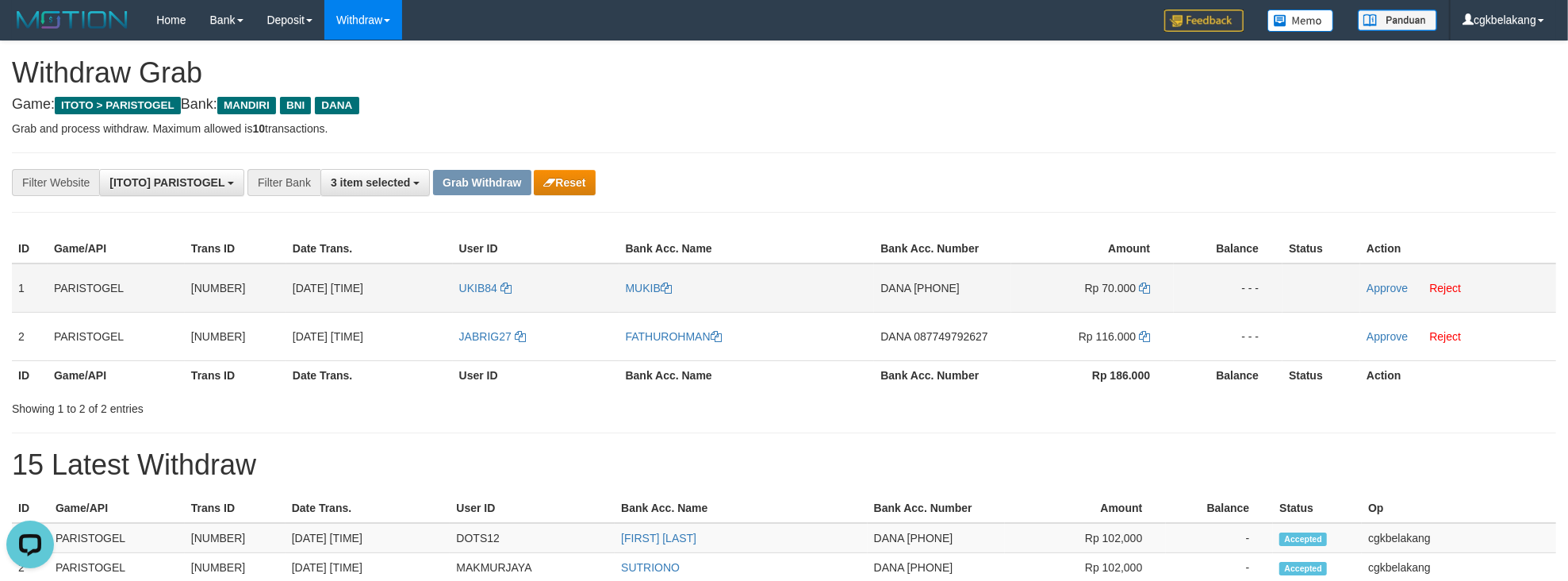 click on "DANA
089514011675" at bounding box center [942, 288] 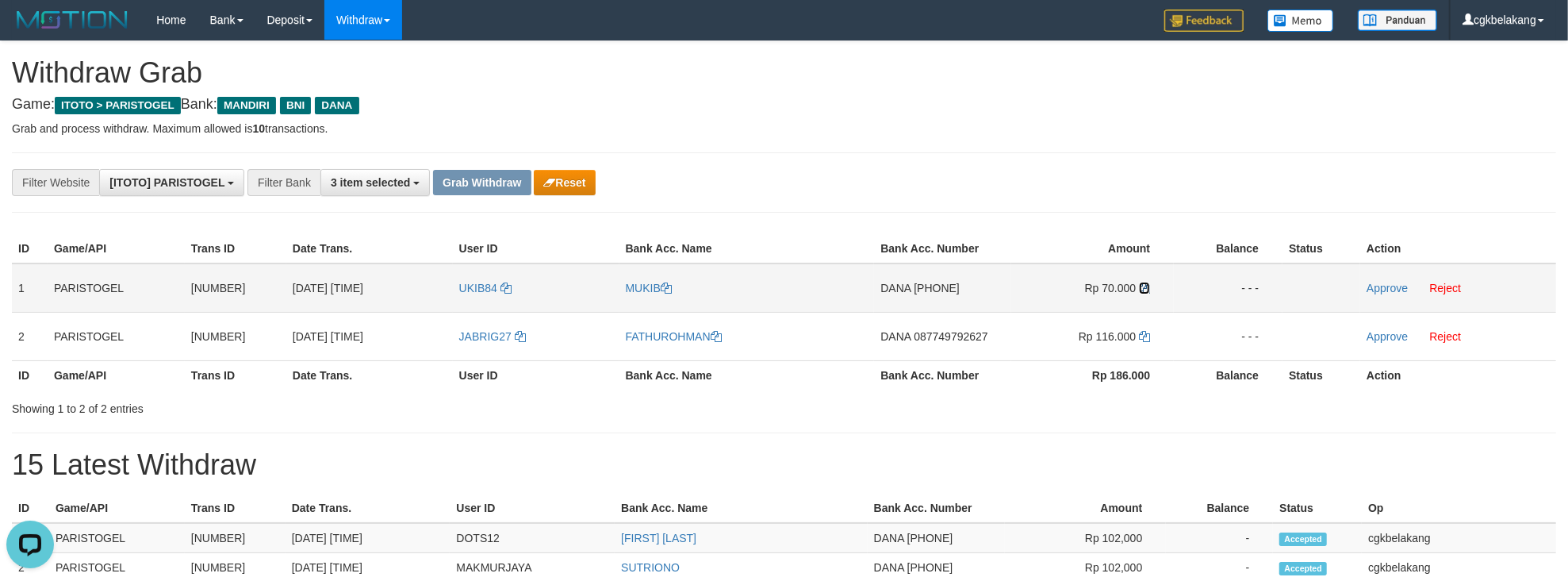 click at bounding box center (1144, 288) 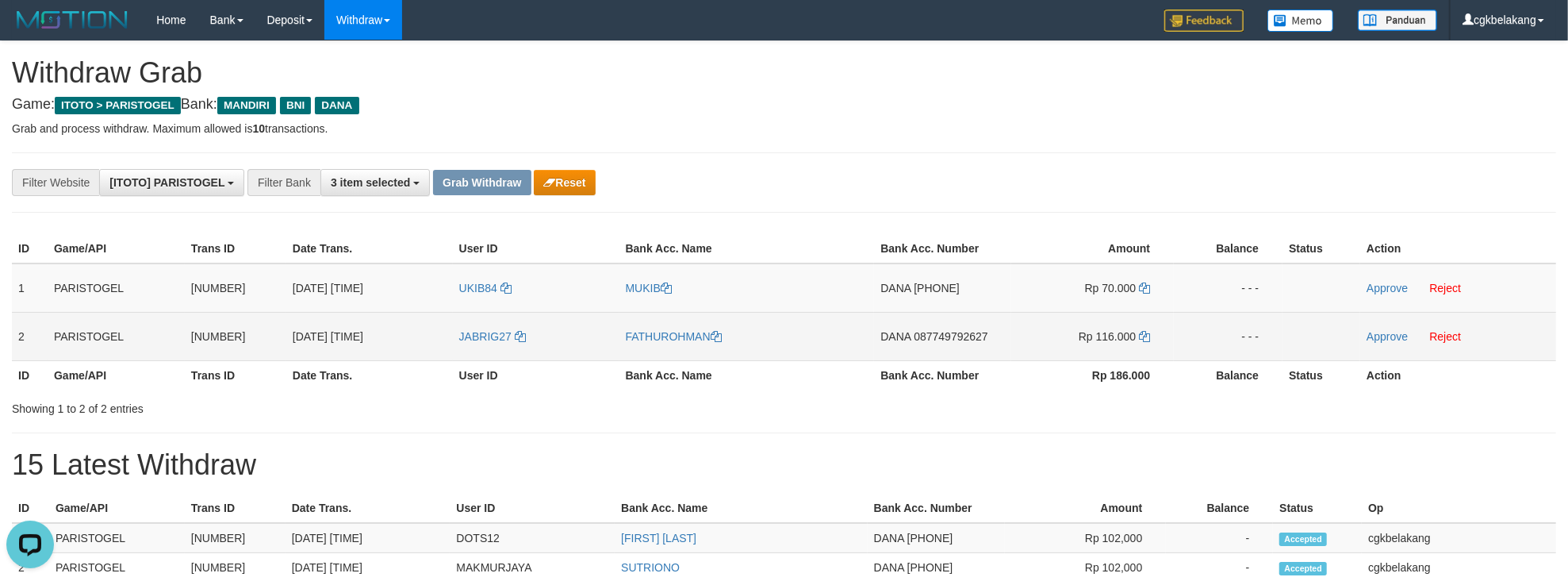 click on "DANA
087749792627" at bounding box center (942, 336) 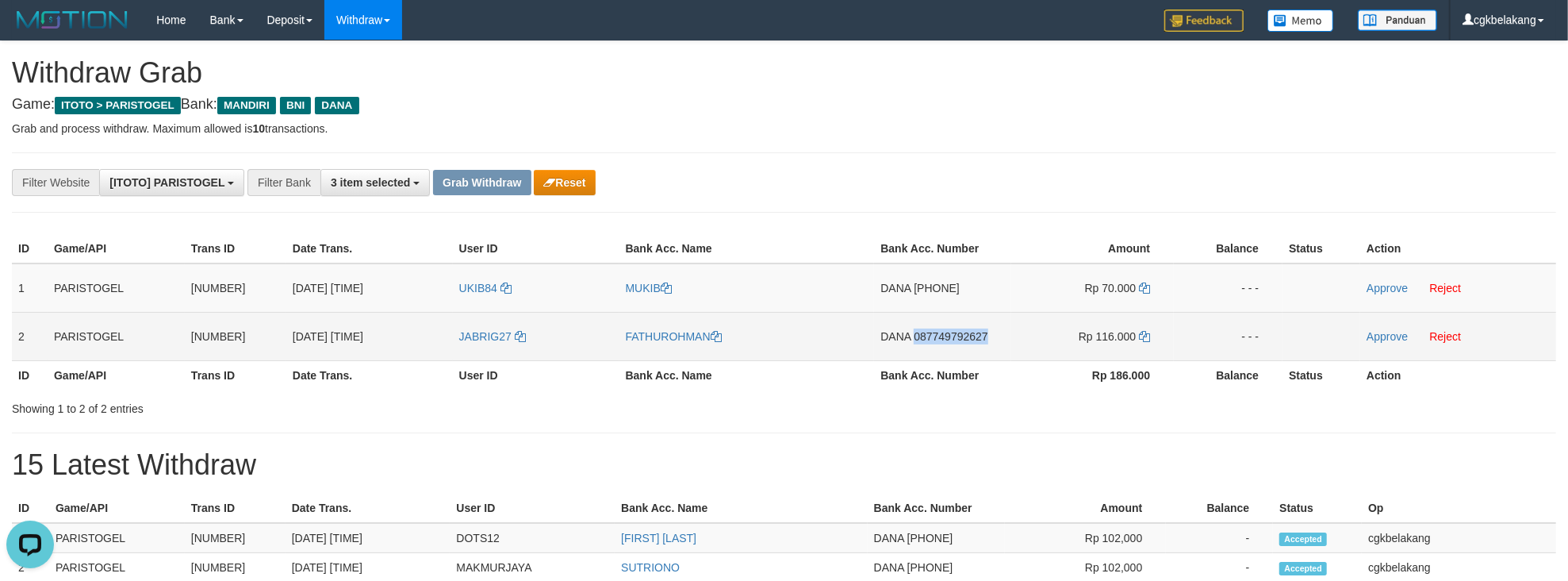 click on "DANA
087749792627" at bounding box center [942, 336] 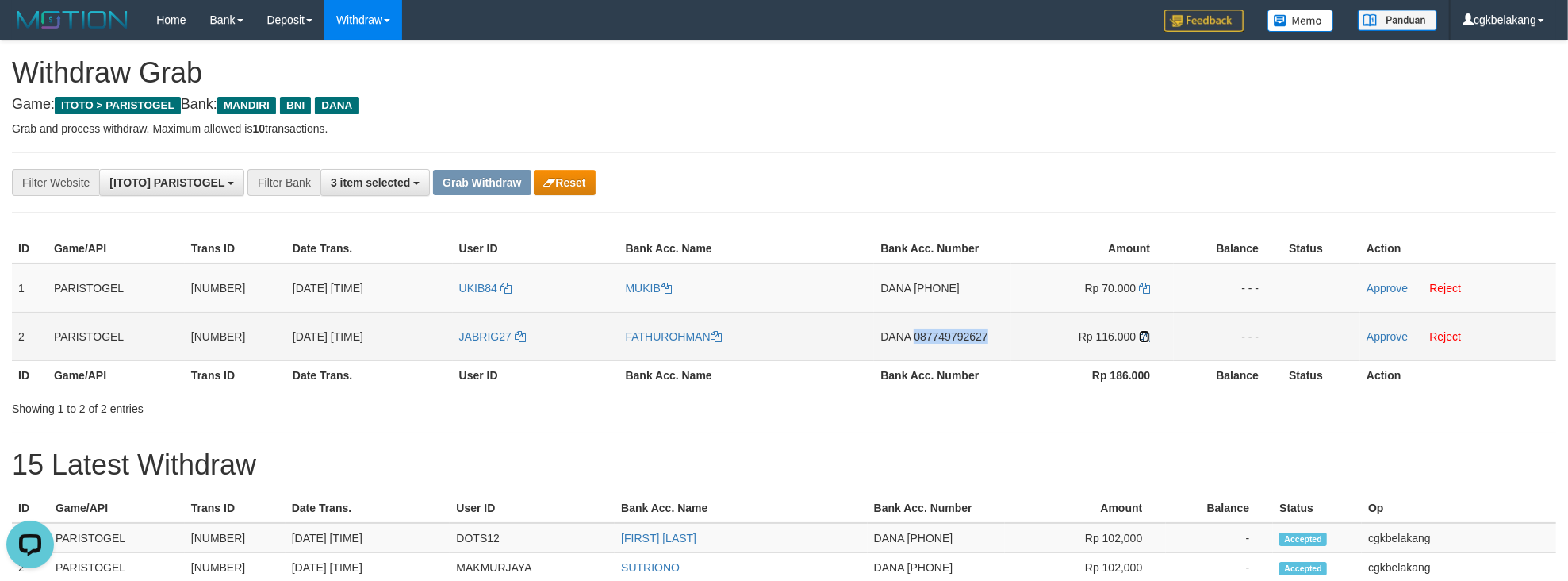 click at bounding box center [1144, 337] 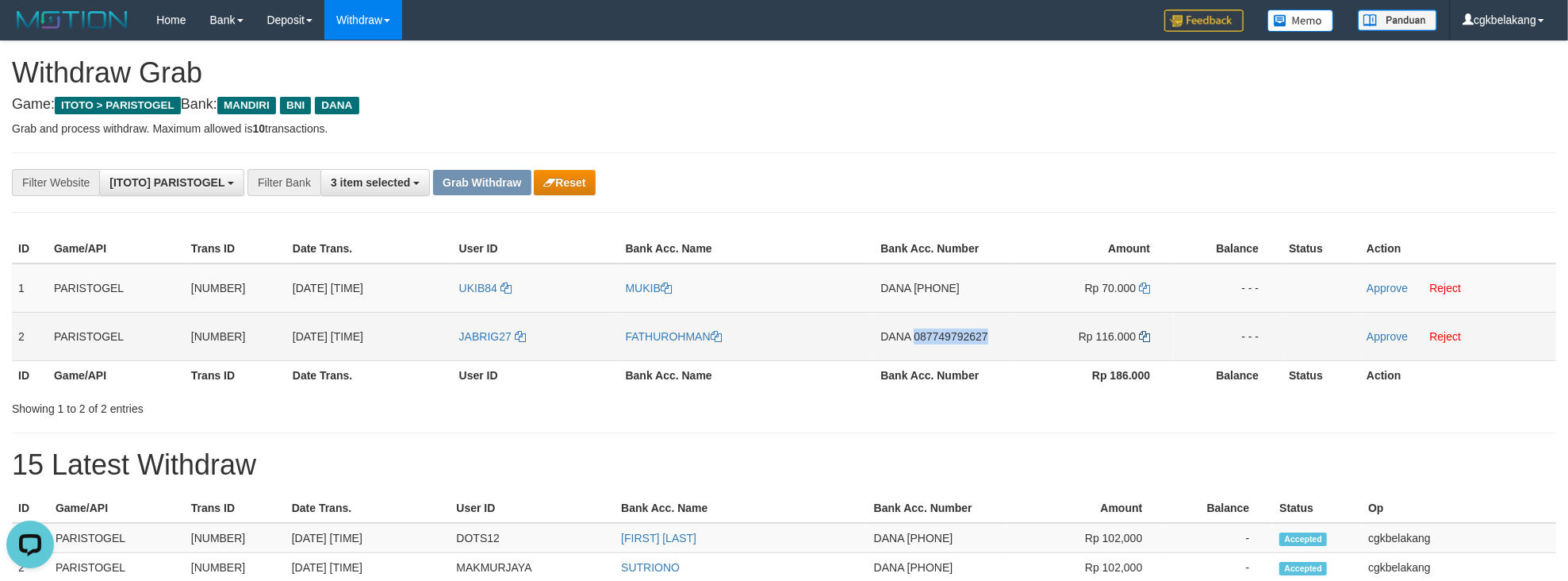 copy on "087749792627" 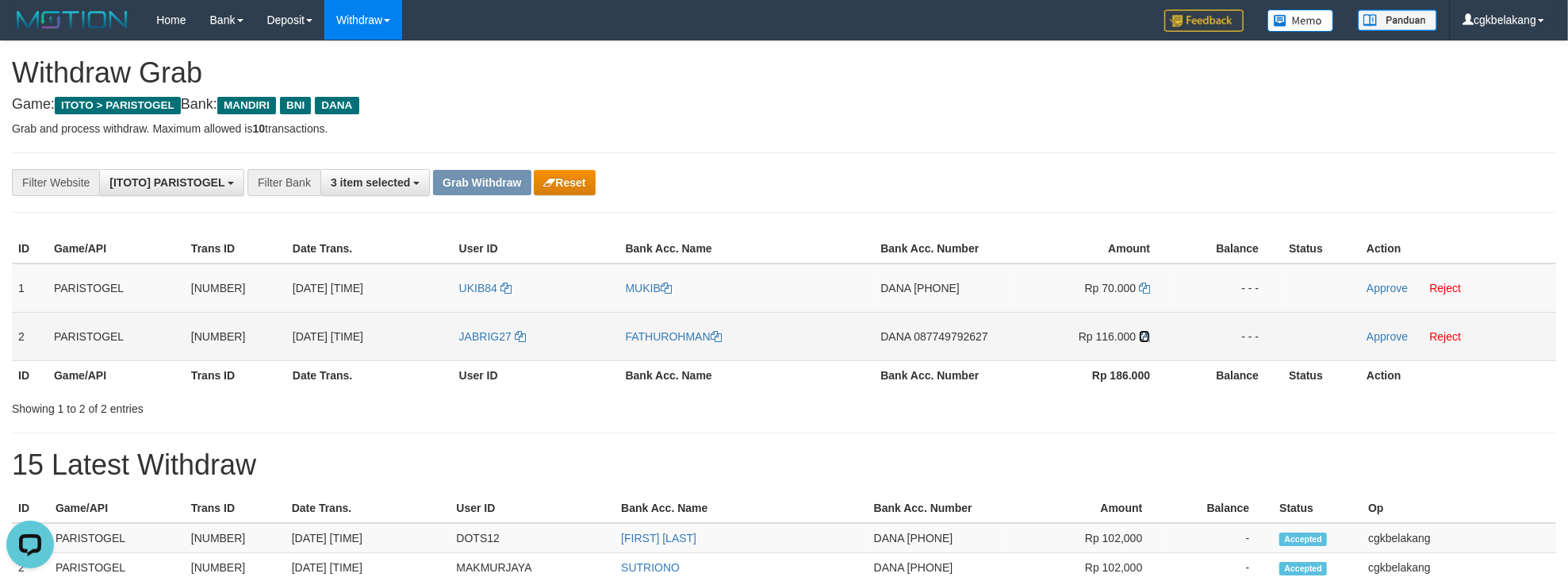 click at bounding box center (1144, 337) 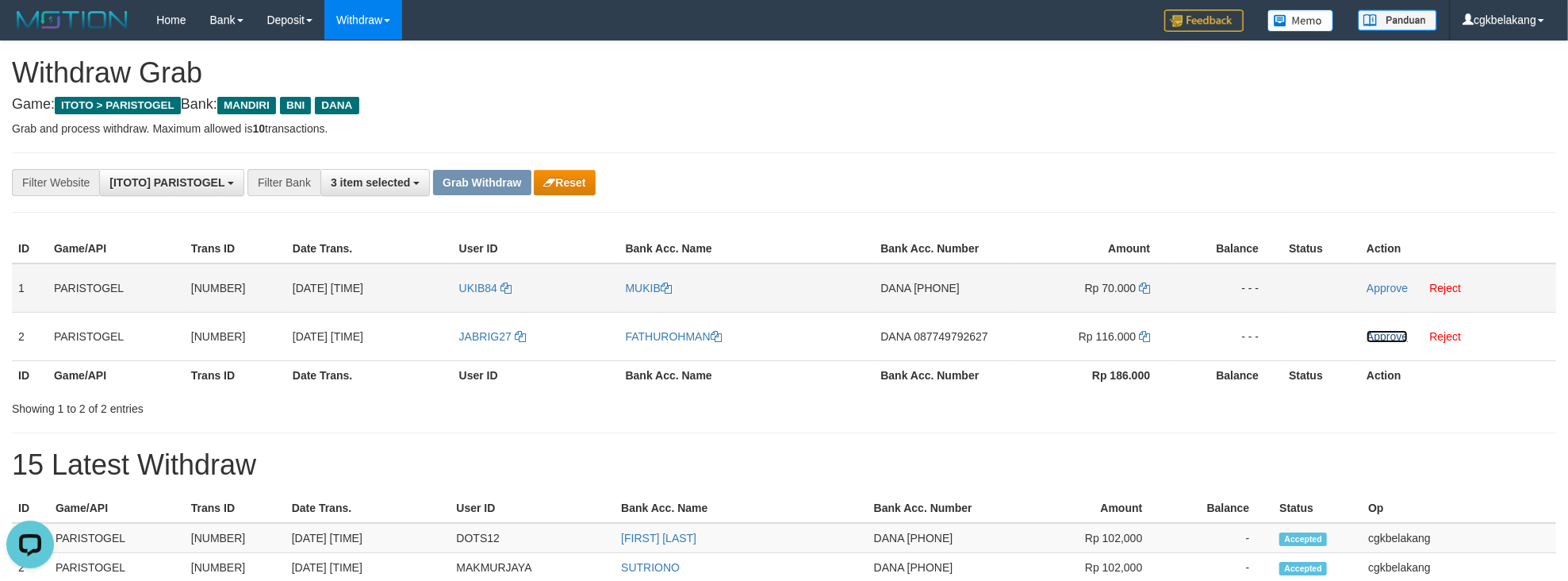 click on "Approve" at bounding box center [1387, 337] 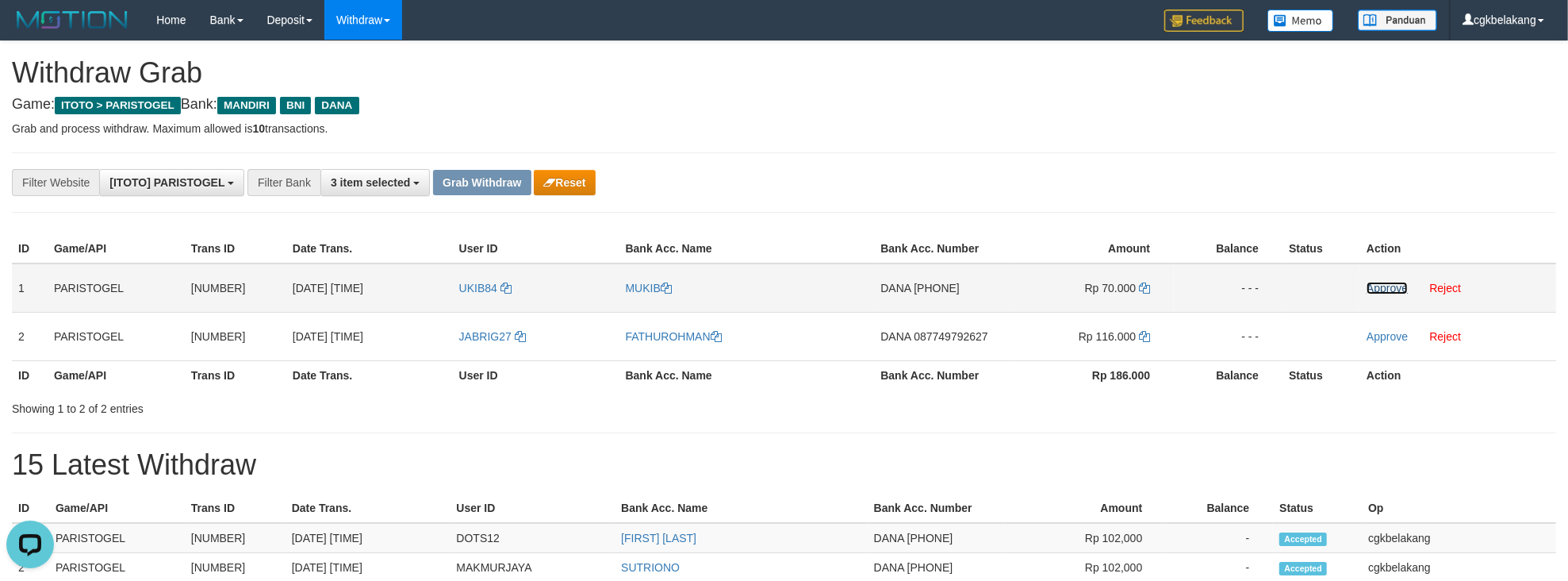 click on "Approve" at bounding box center [1387, 288] 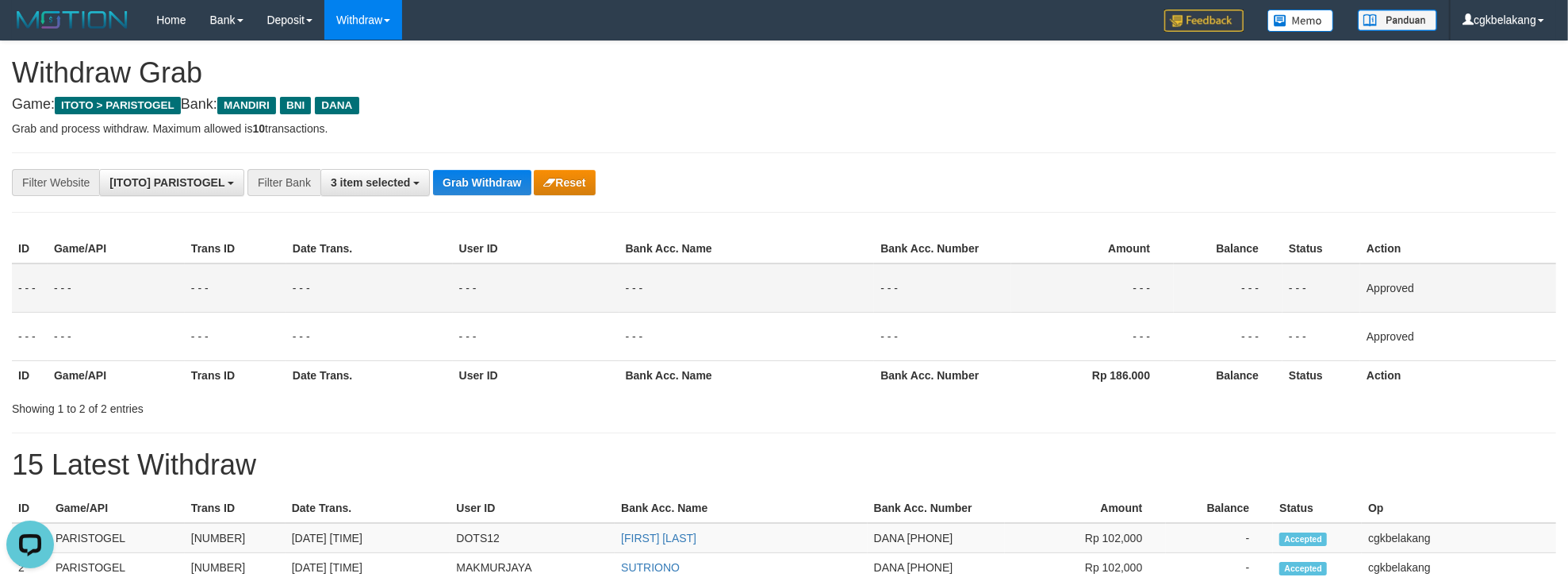 drag, startPoint x: 443, startPoint y: 146, endPoint x: 479, endPoint y: 197, distance: 62.42596 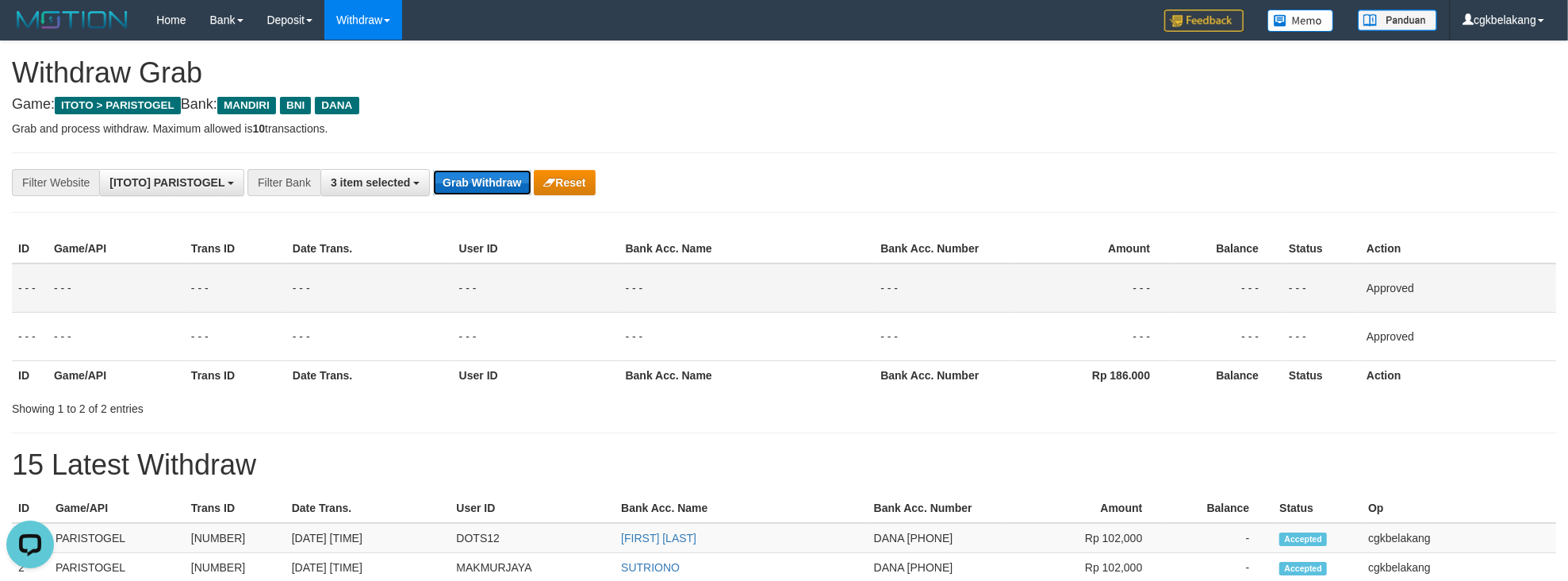 click on "Grab Withdraw" at bounding box center (481, 183) 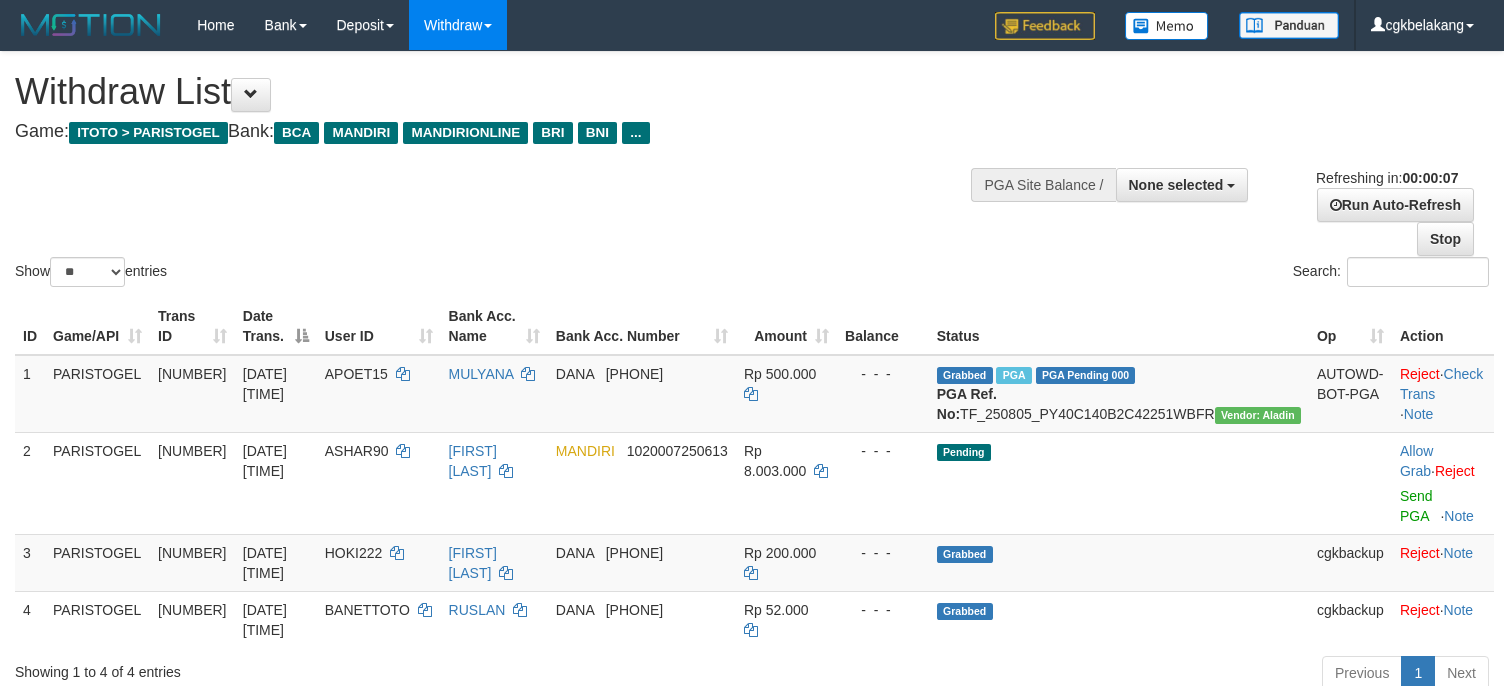 select 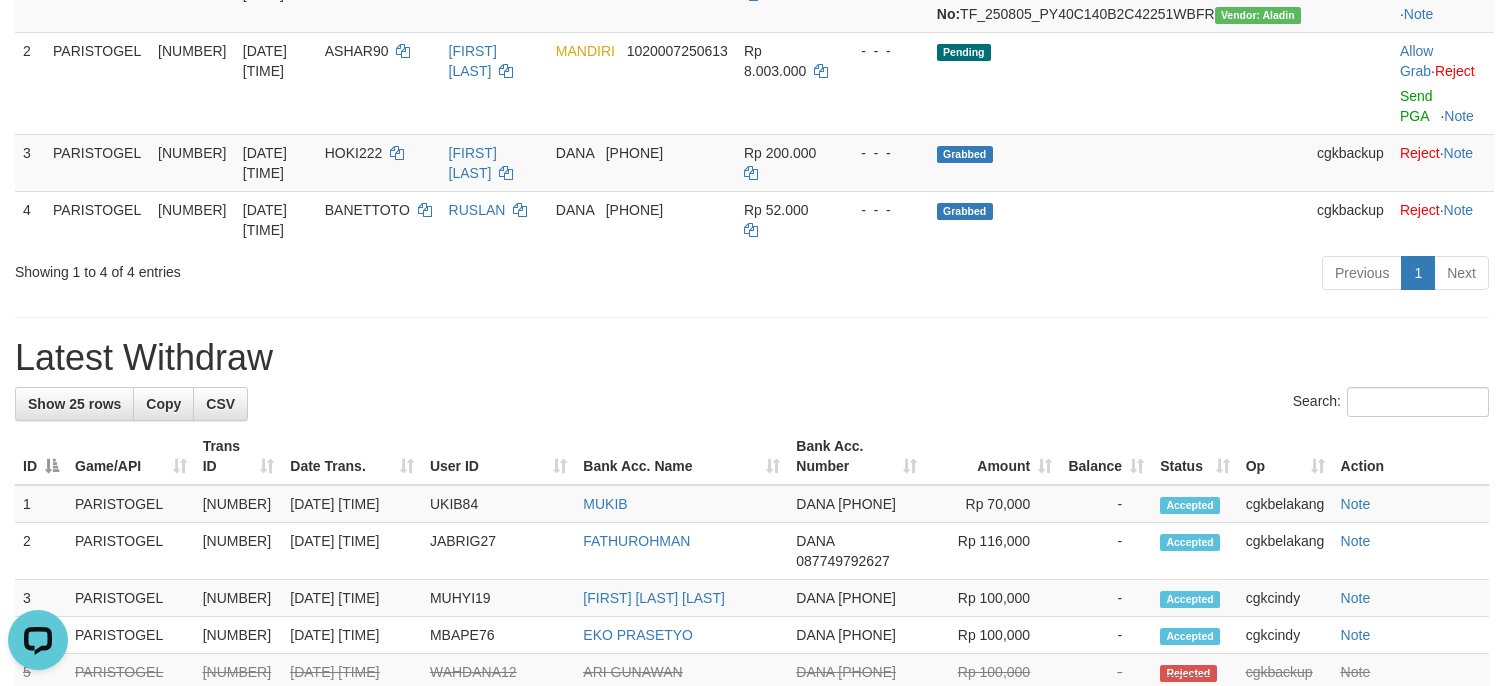 scroll, scrollTop: 0, scrollLeft: 0, axis: both 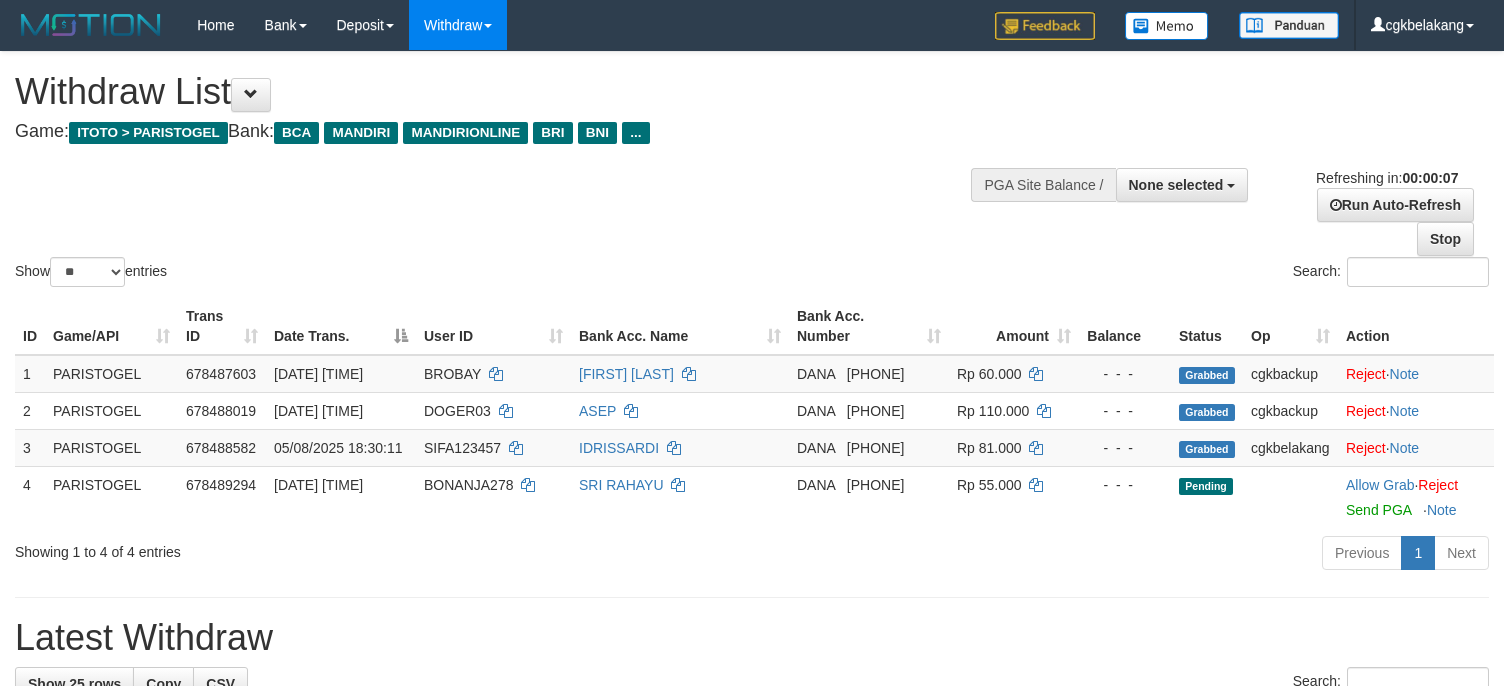select 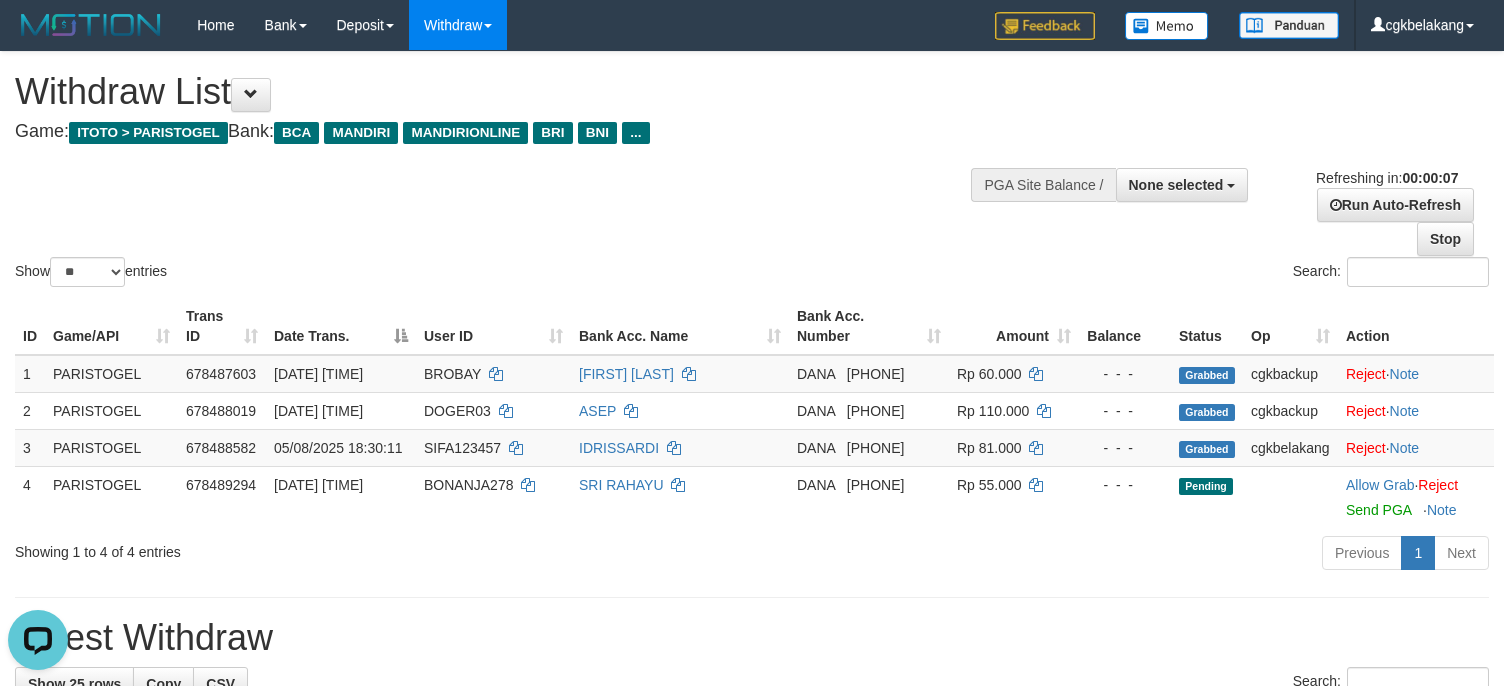 scroll, scrollTop: 0, scrollLeft: 0, axis: both 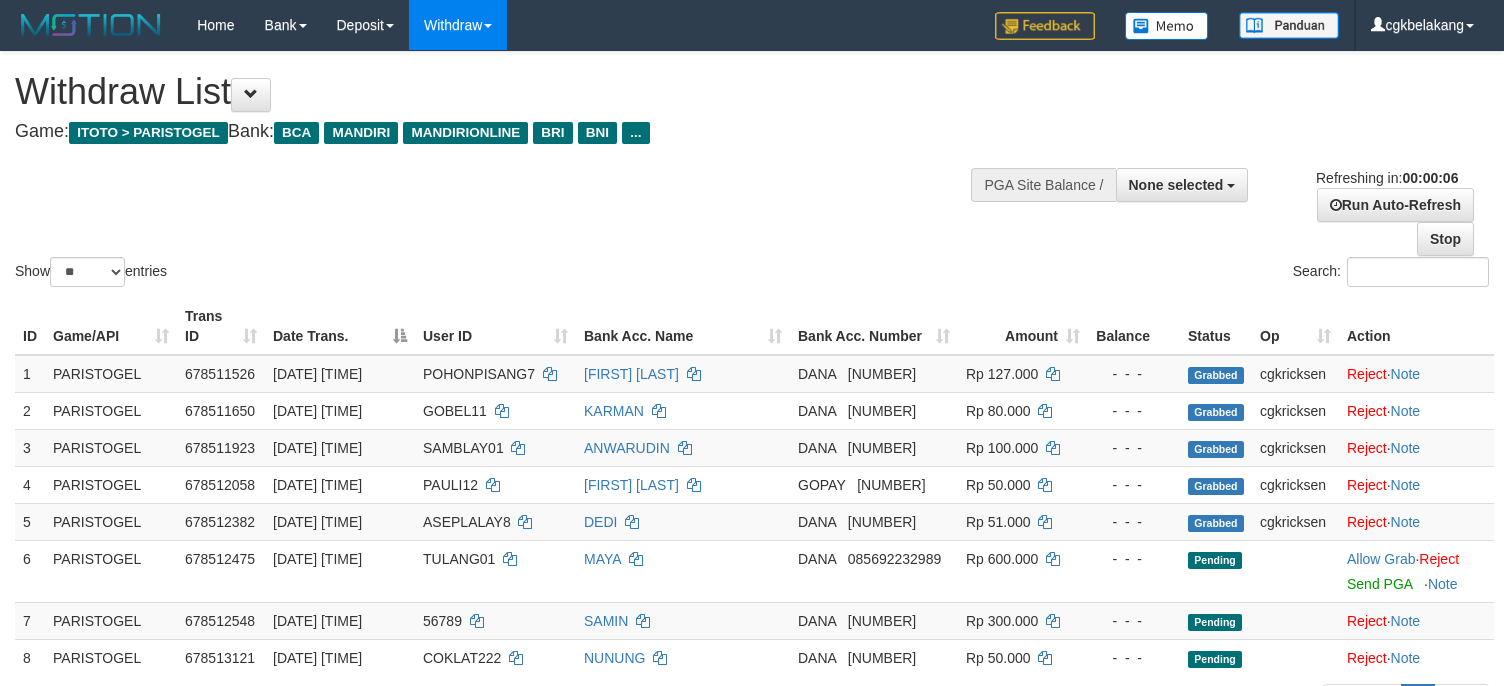 select 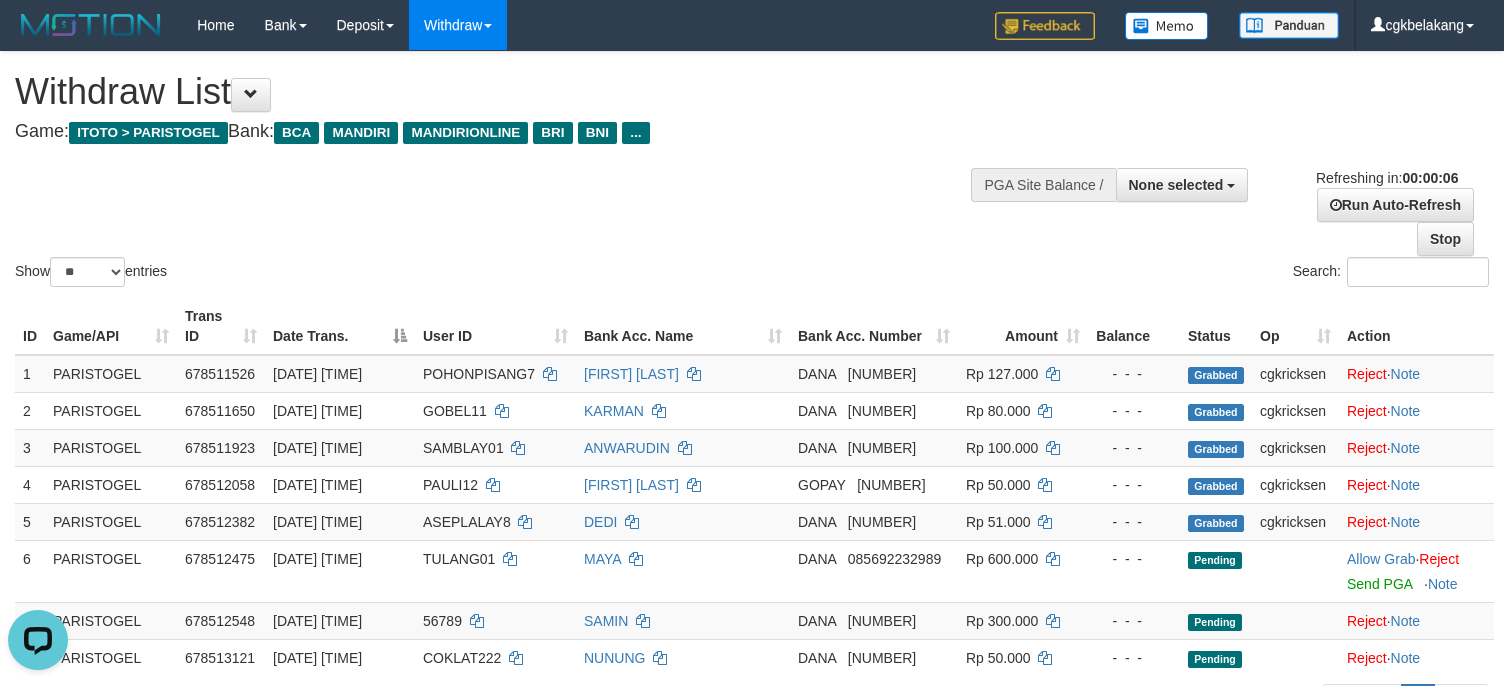 scroll, scrollTop: 0, scrollLeft: 0, axis: both 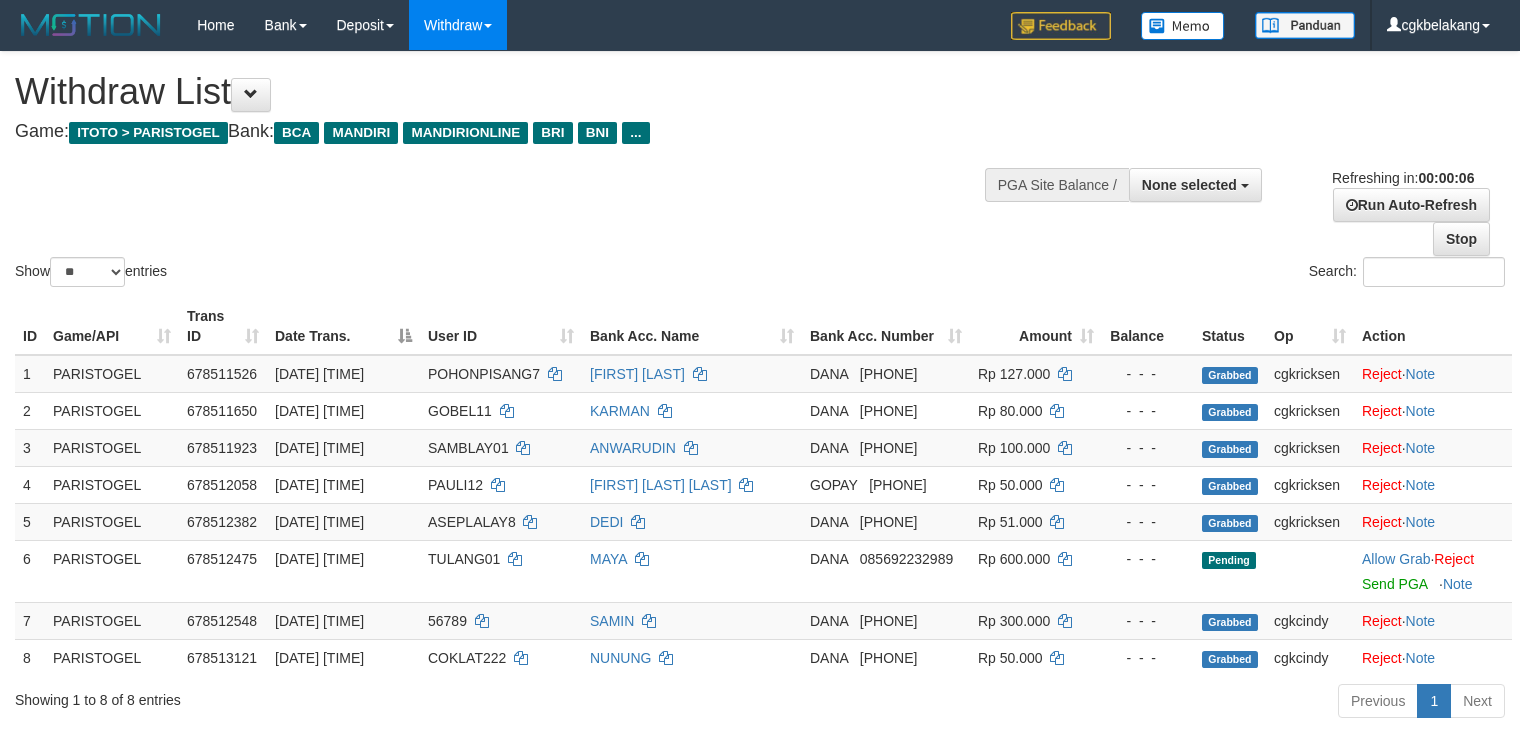 select 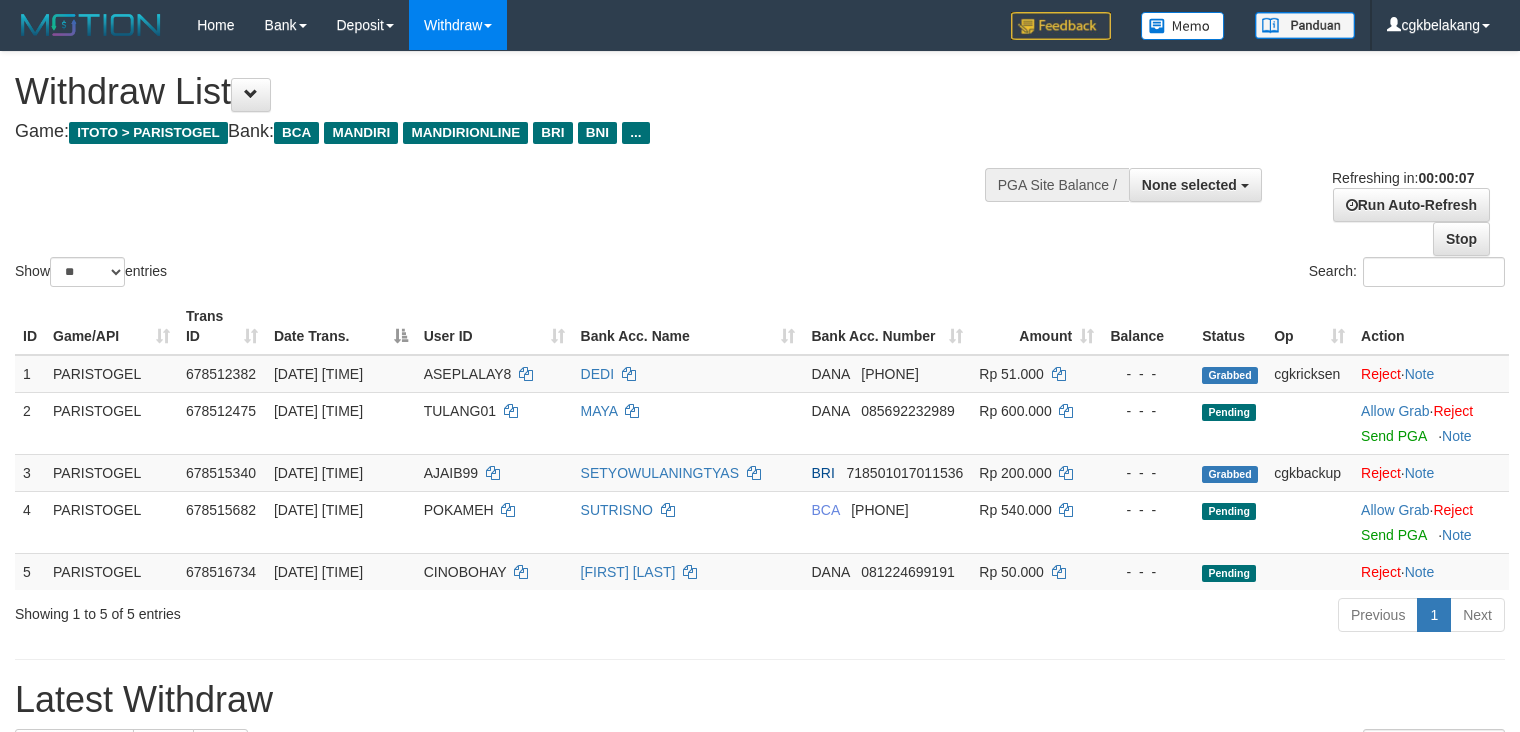 select 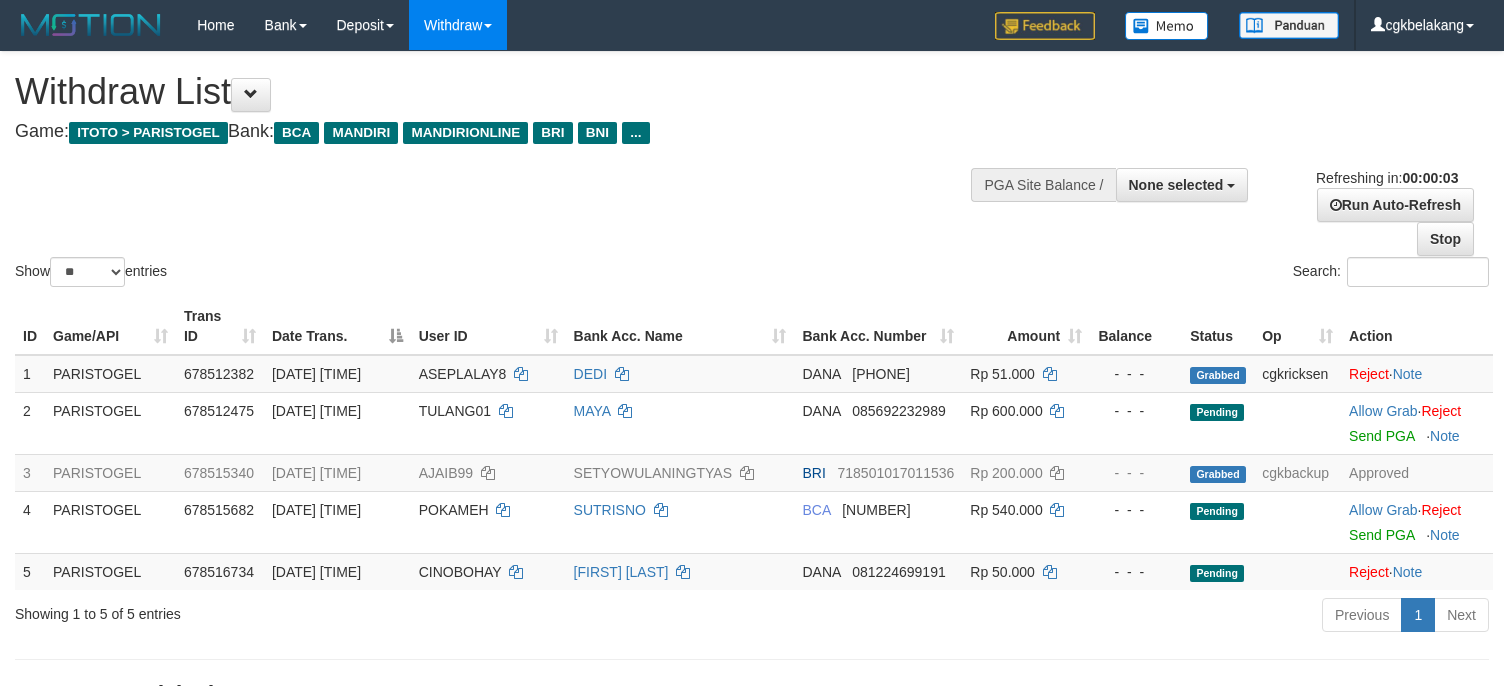 select 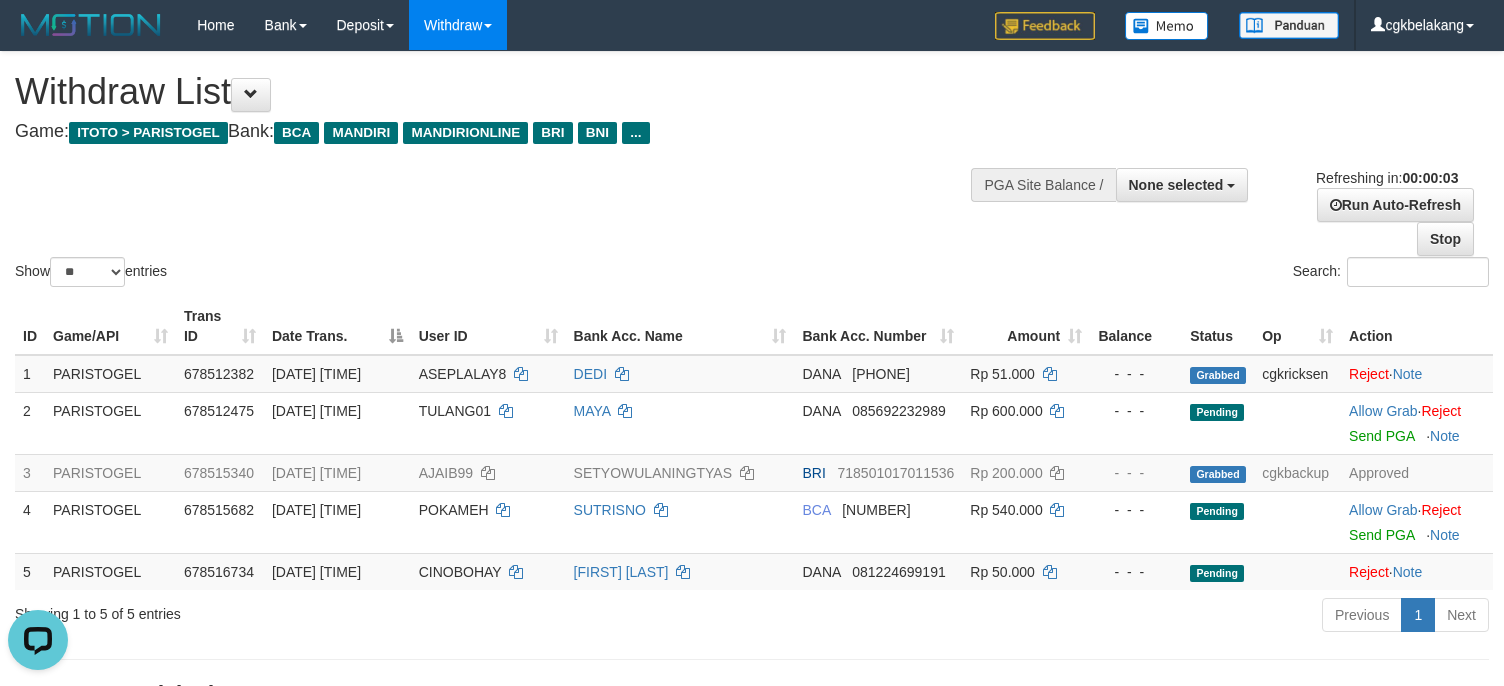 scroll, scrollTop: 0, scrollLeft: 0, axis: both 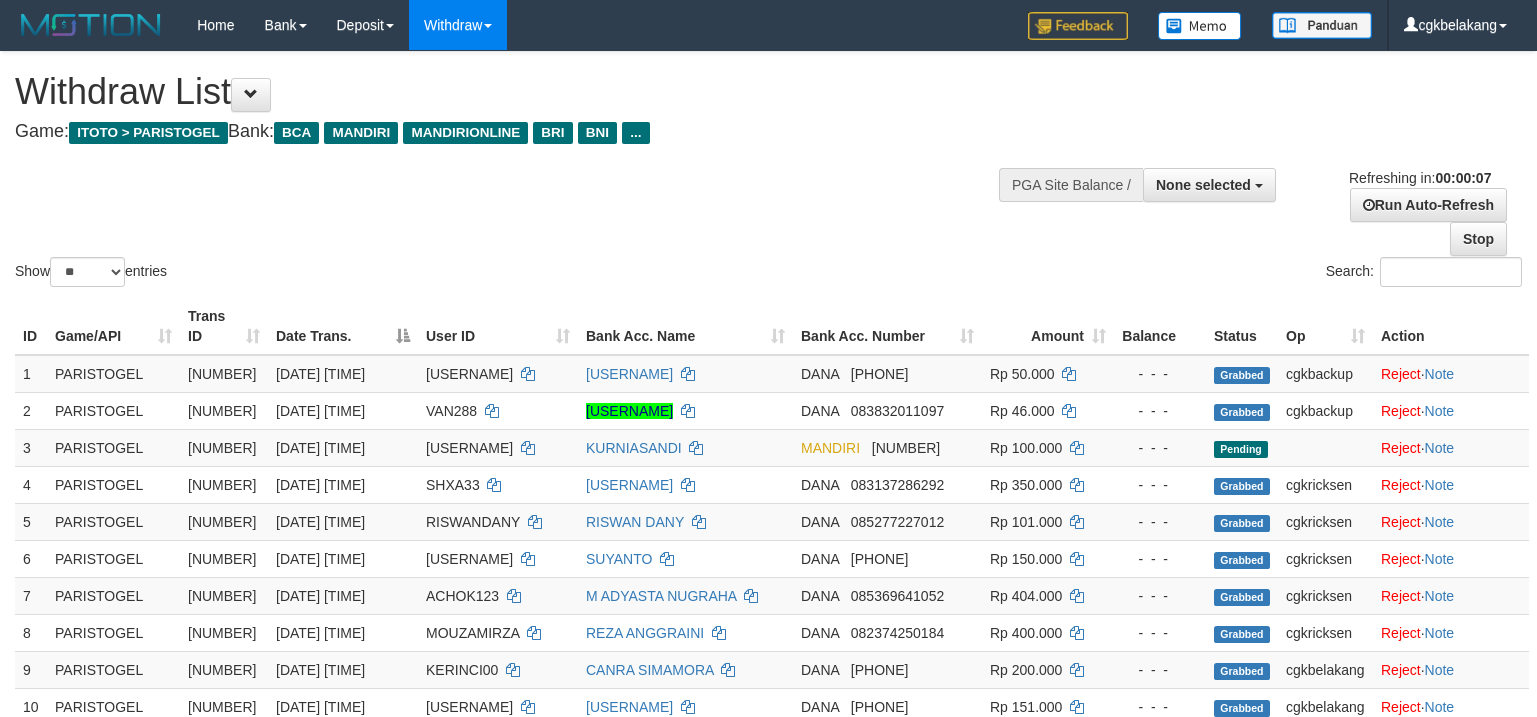 select 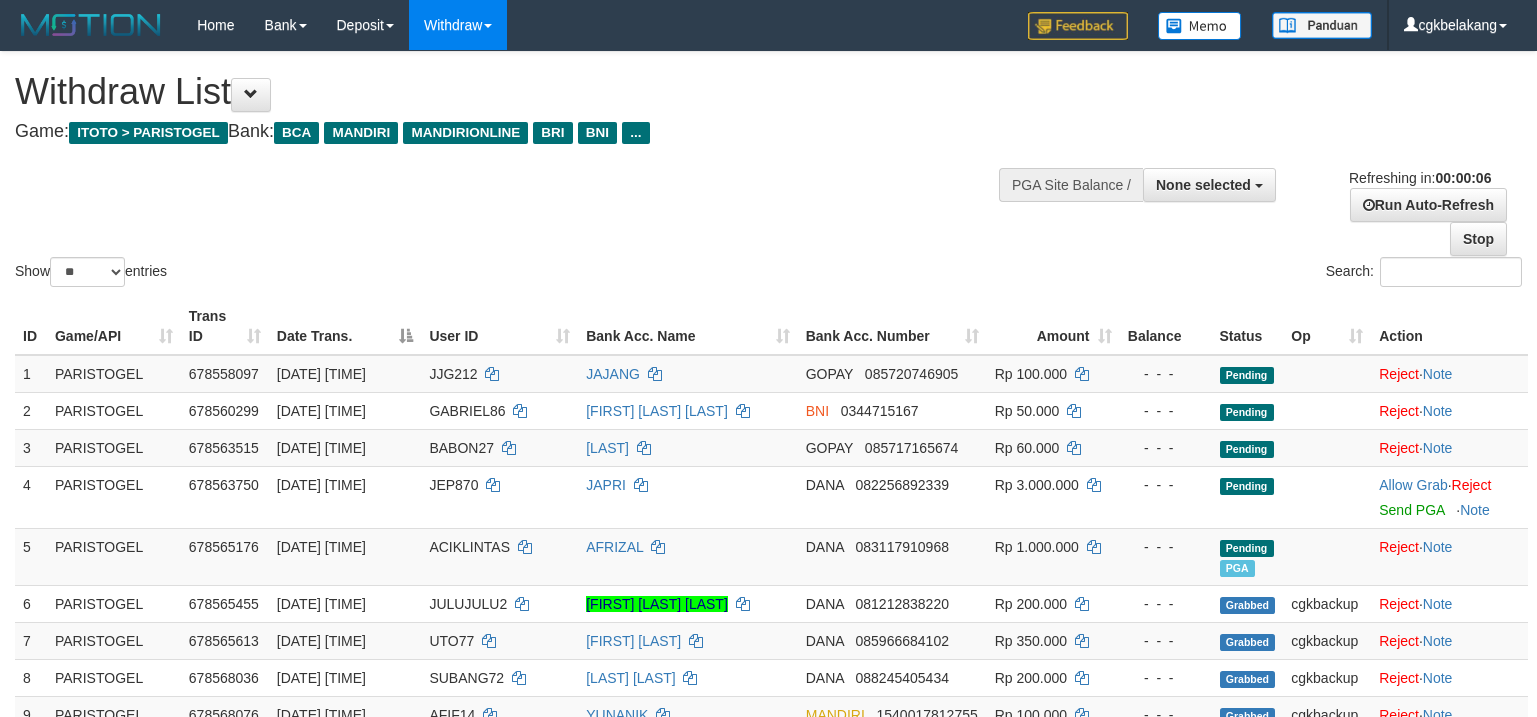 select 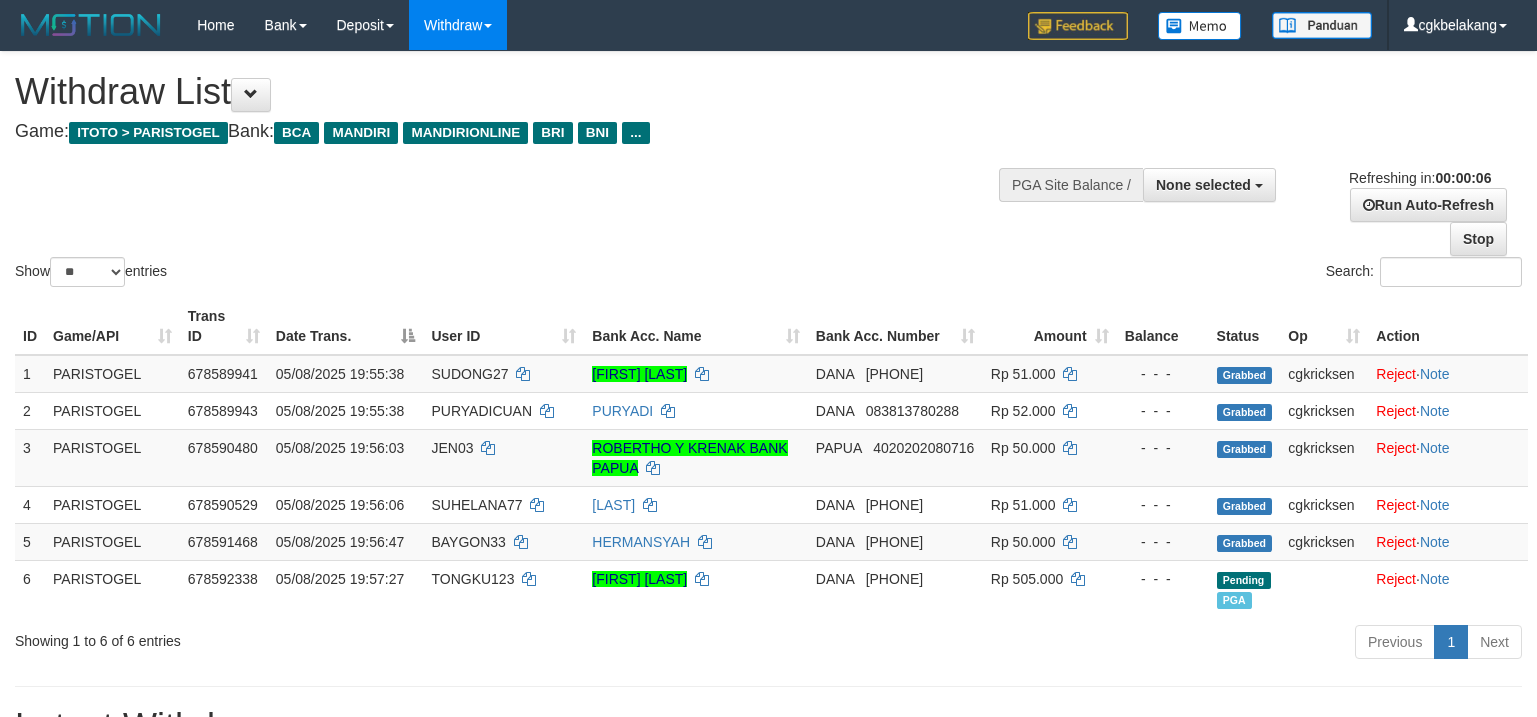 select 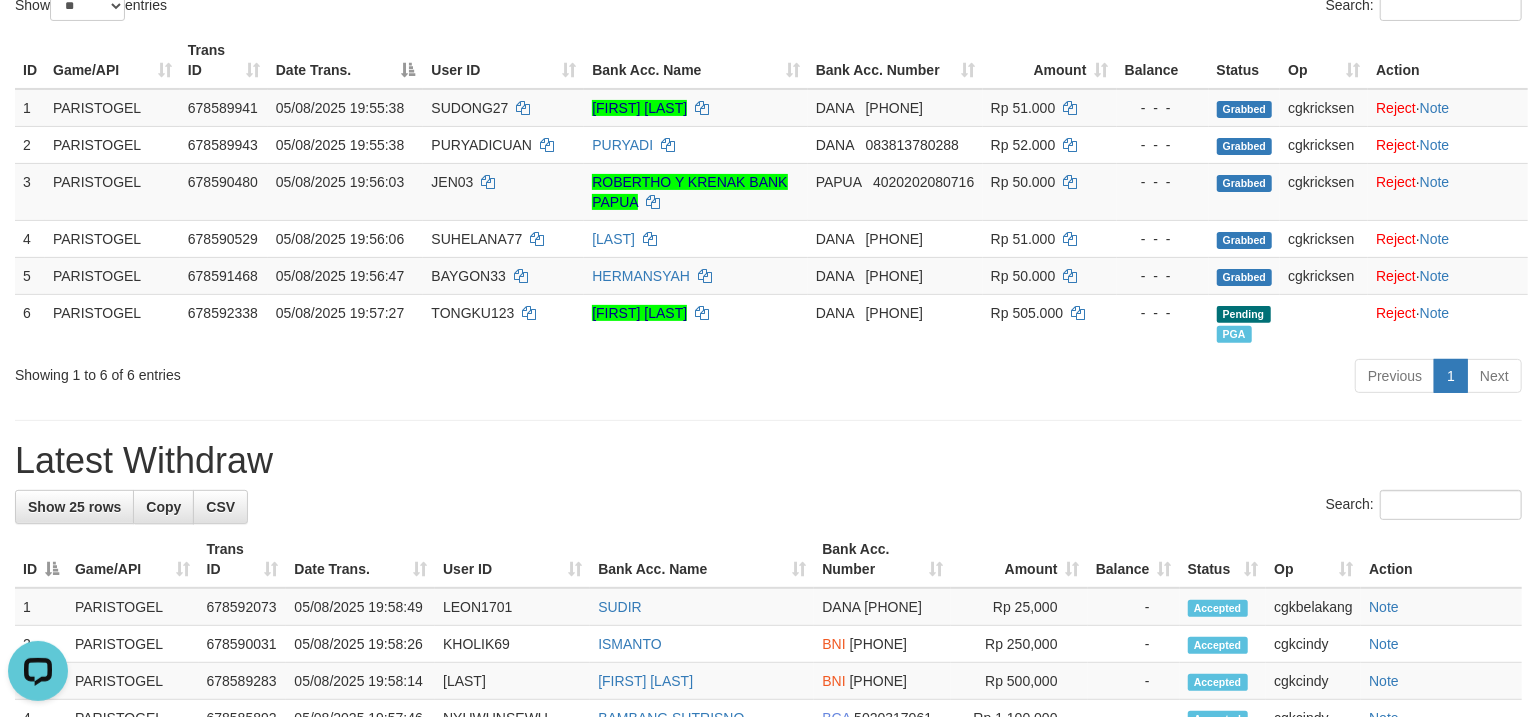 scroll, scrollTop: 0, scrollLeft: 0, axis: both 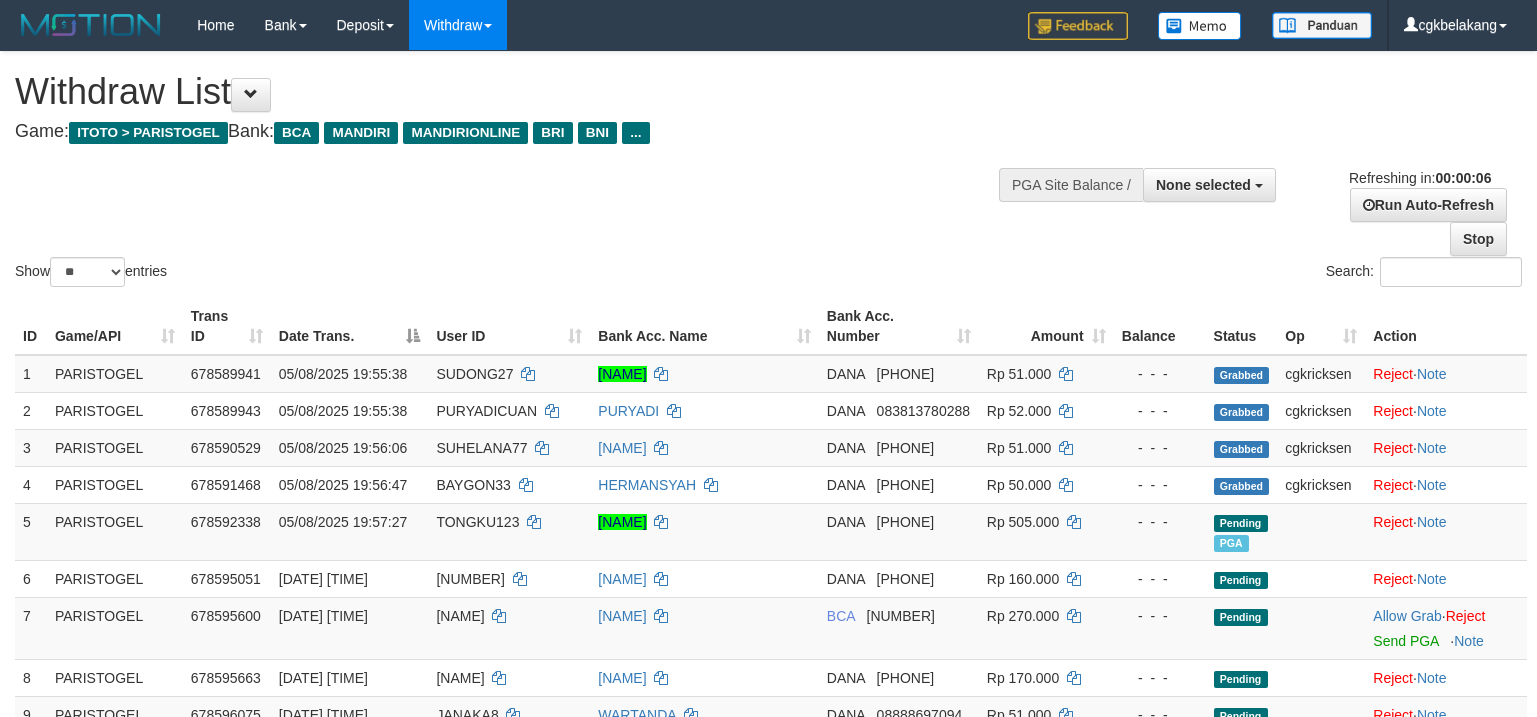 select 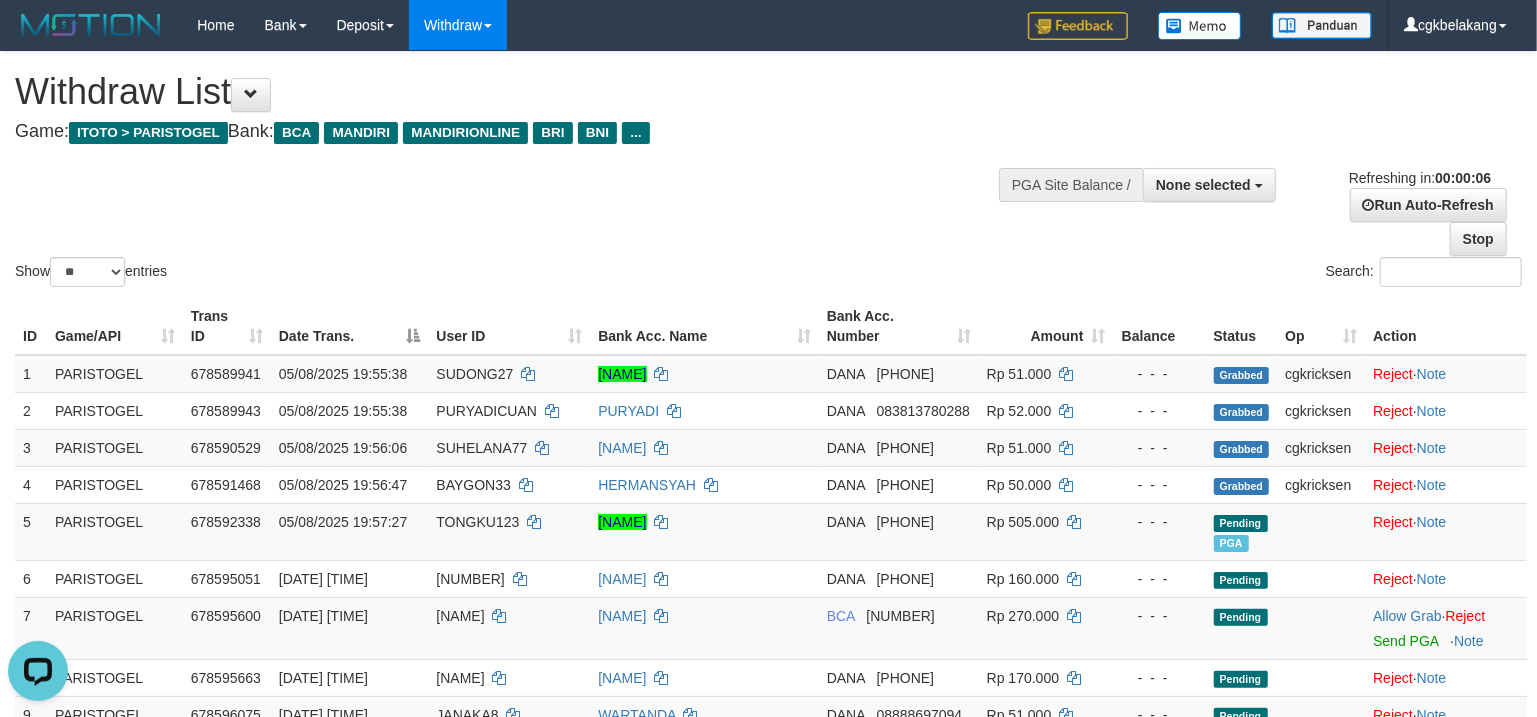 scroll, scrollTop: 0, scrollLeft: 0, axis: both 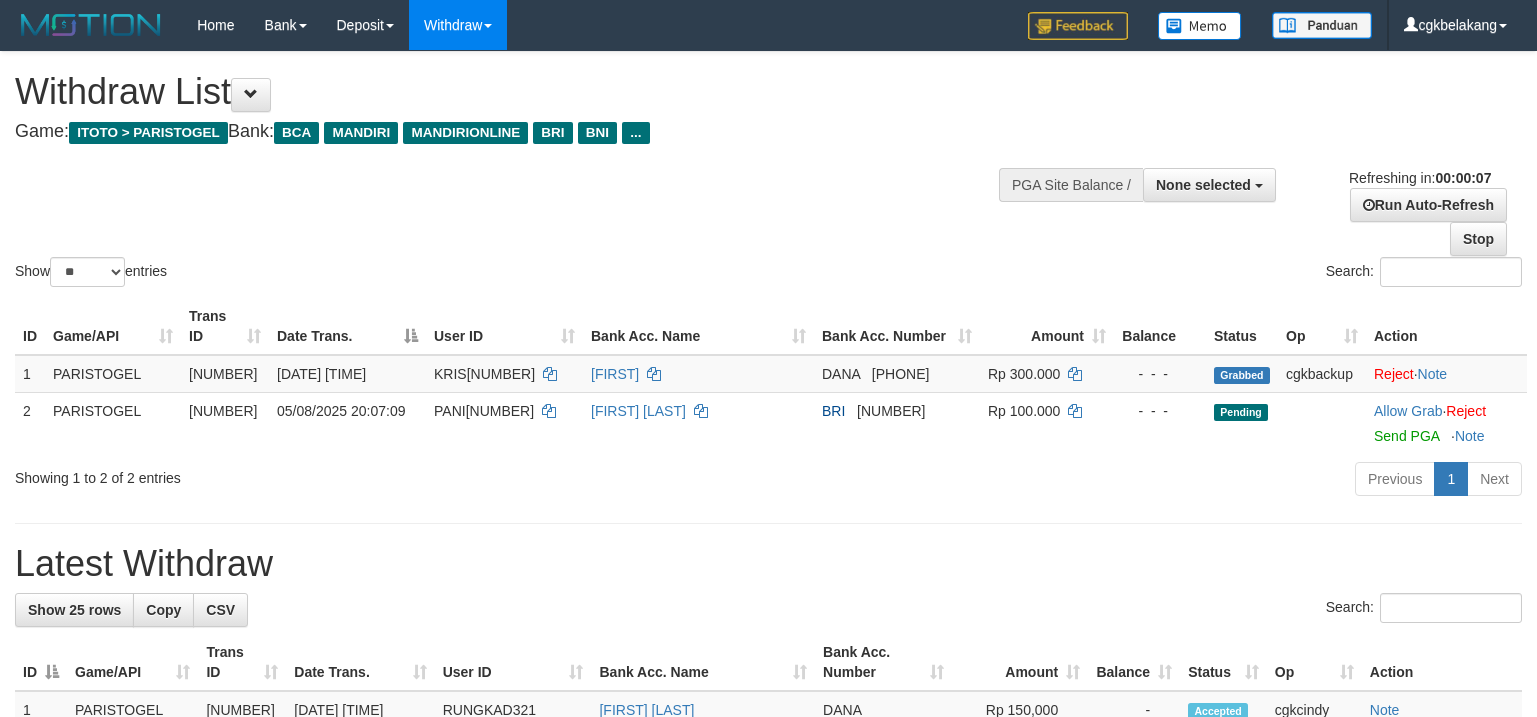 select 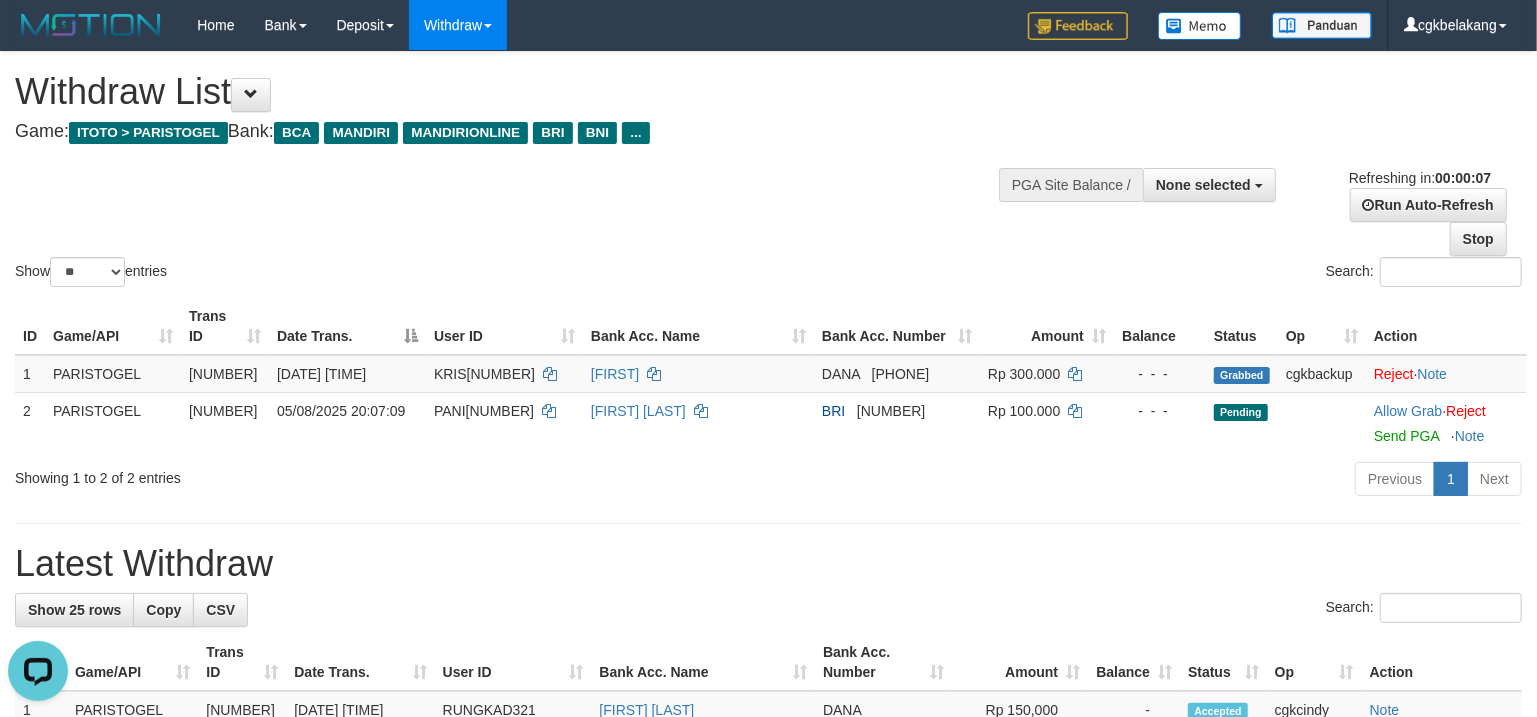 scroll, scrollTop: 0, scrollLeft: 0, axis: both 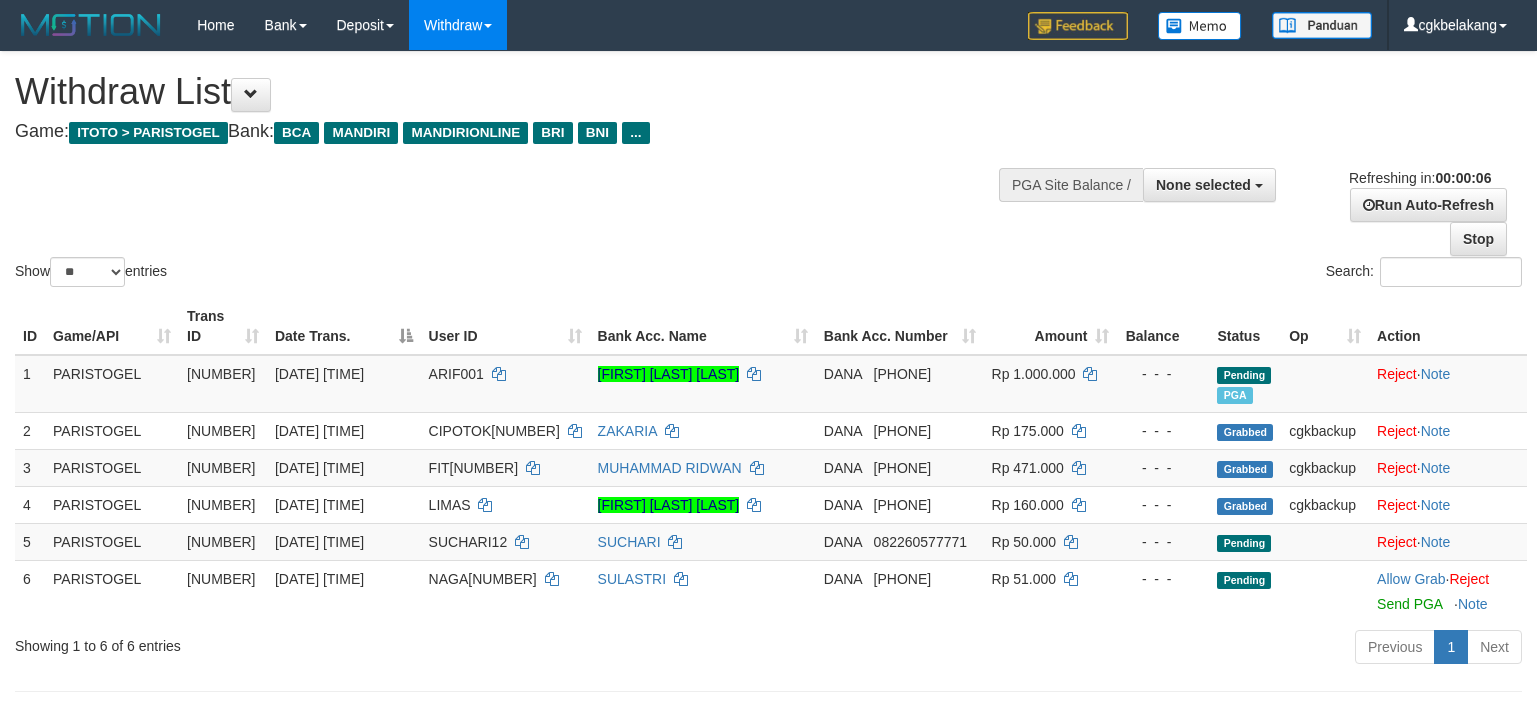 select 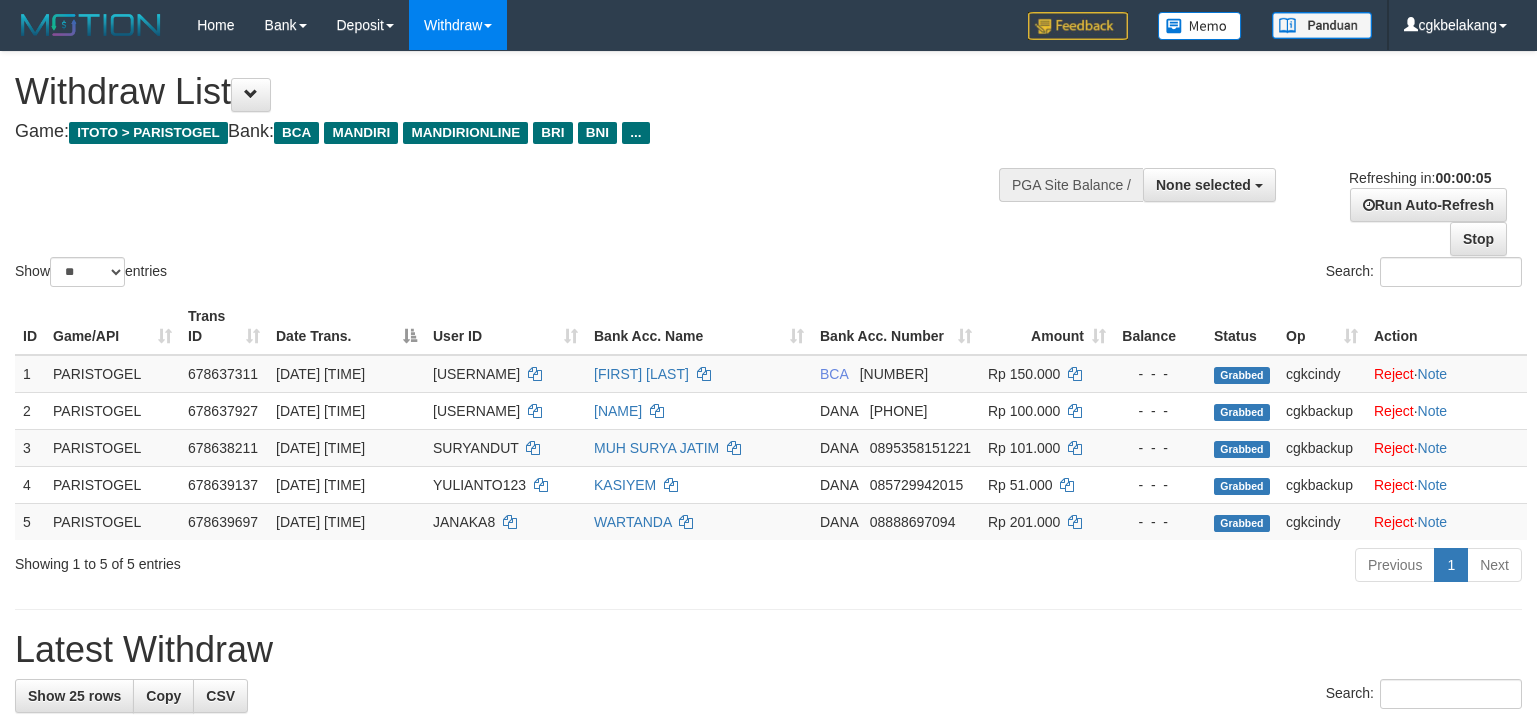 select 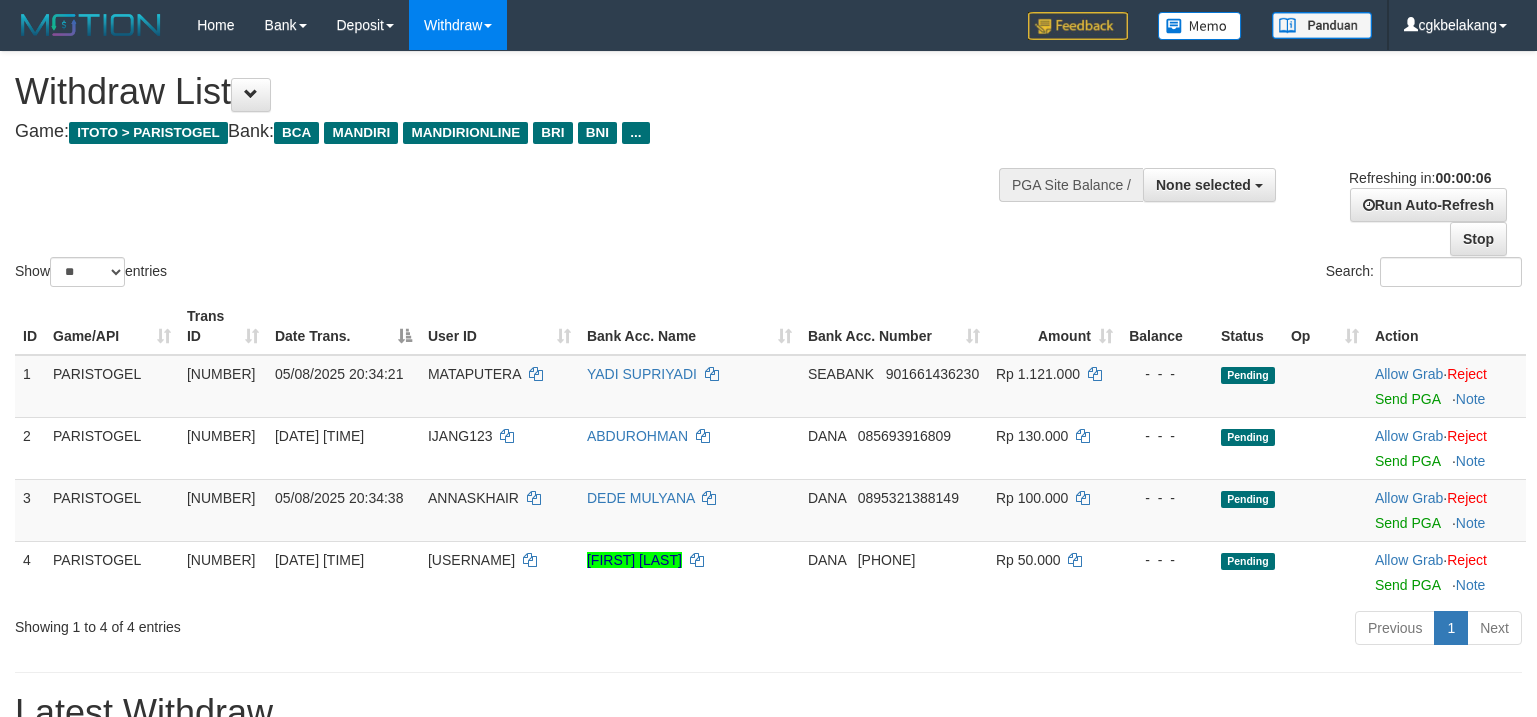 select 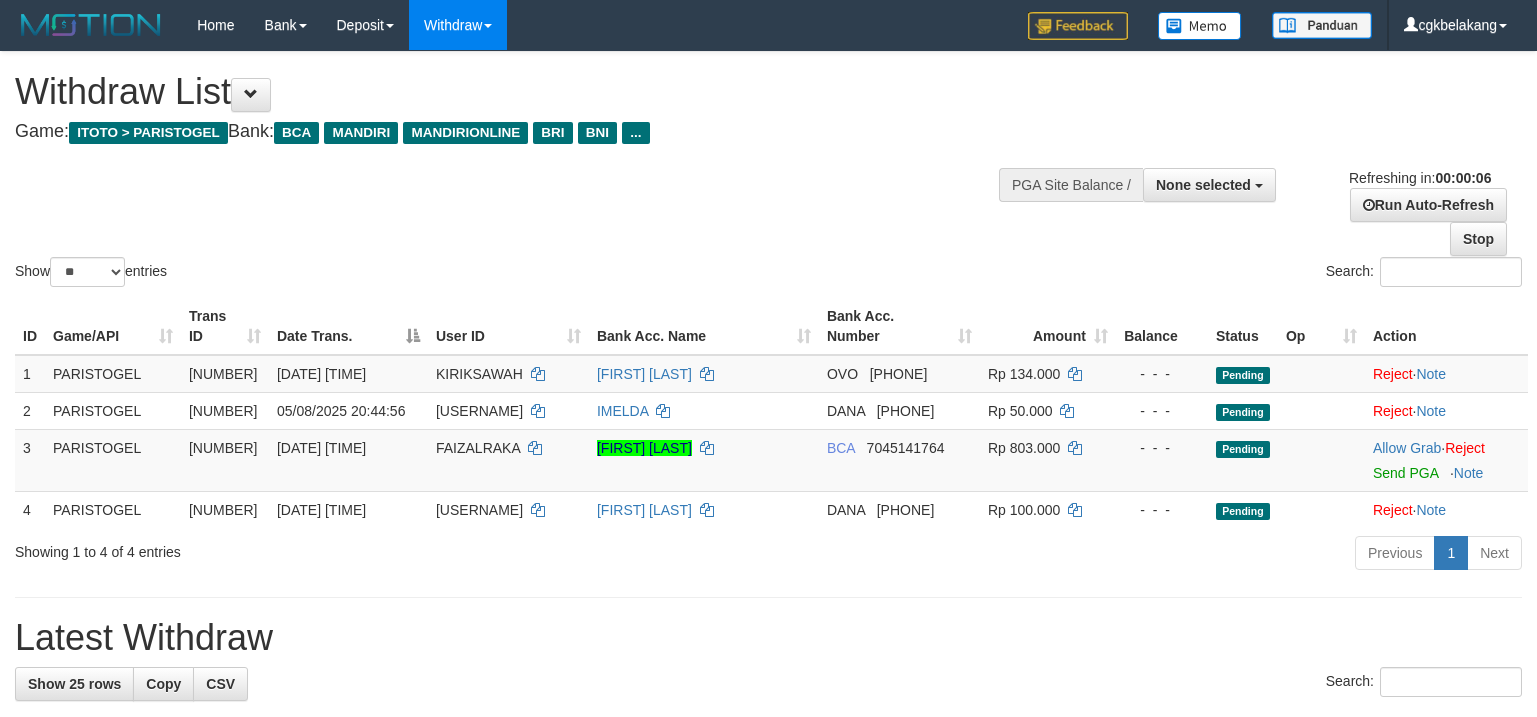 select 